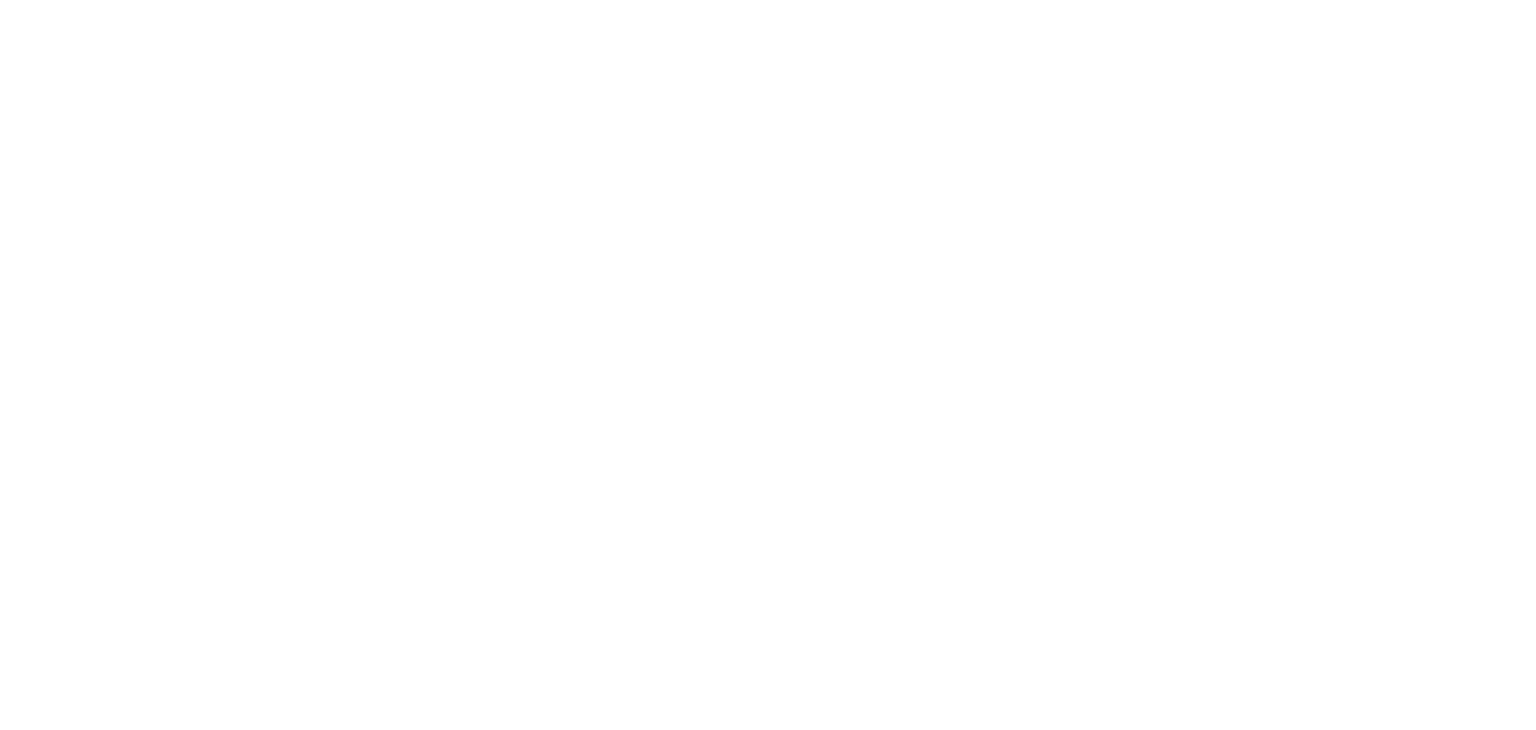 scroll, scrollTop: 0, scrollLeft: 0, axis: both 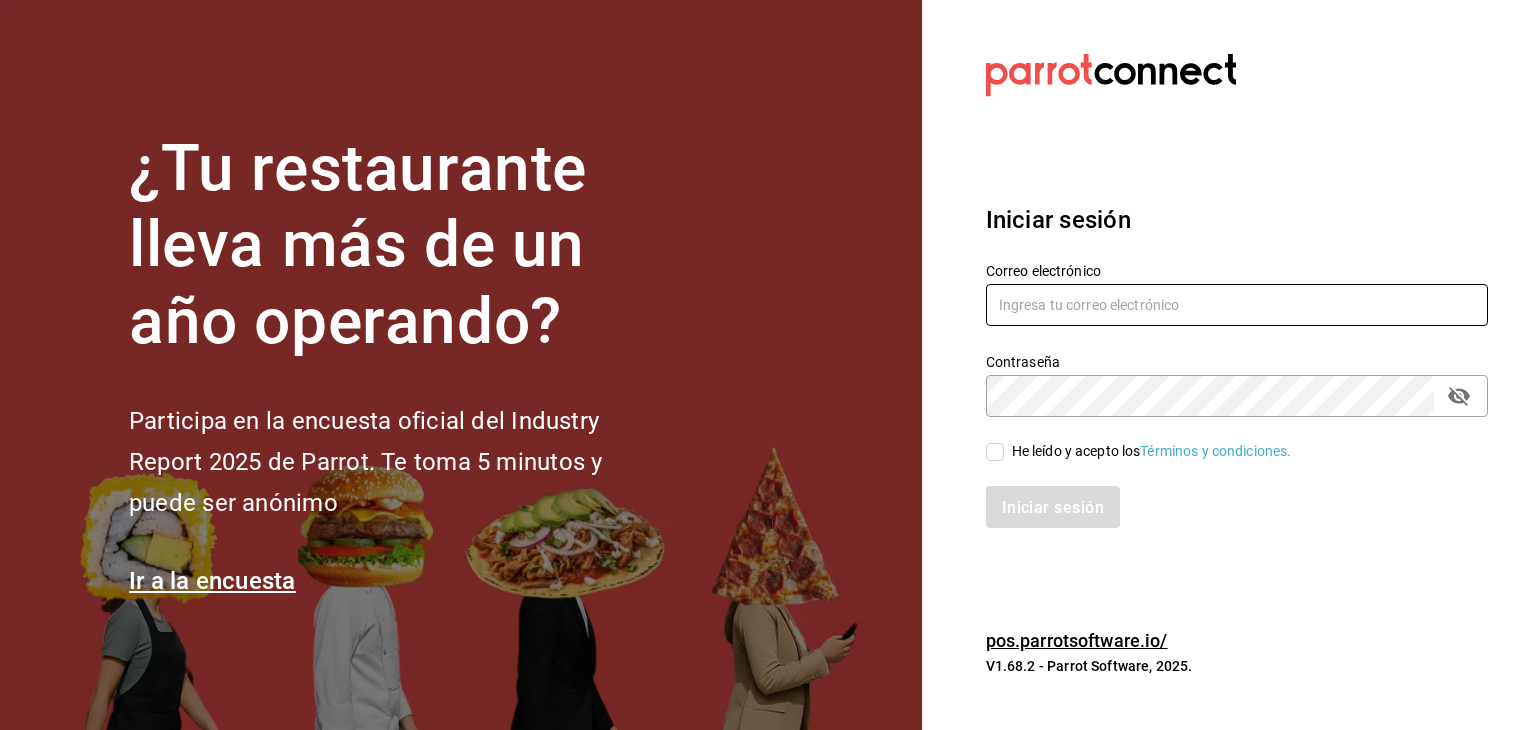 click at bounding box center [1237, 305] 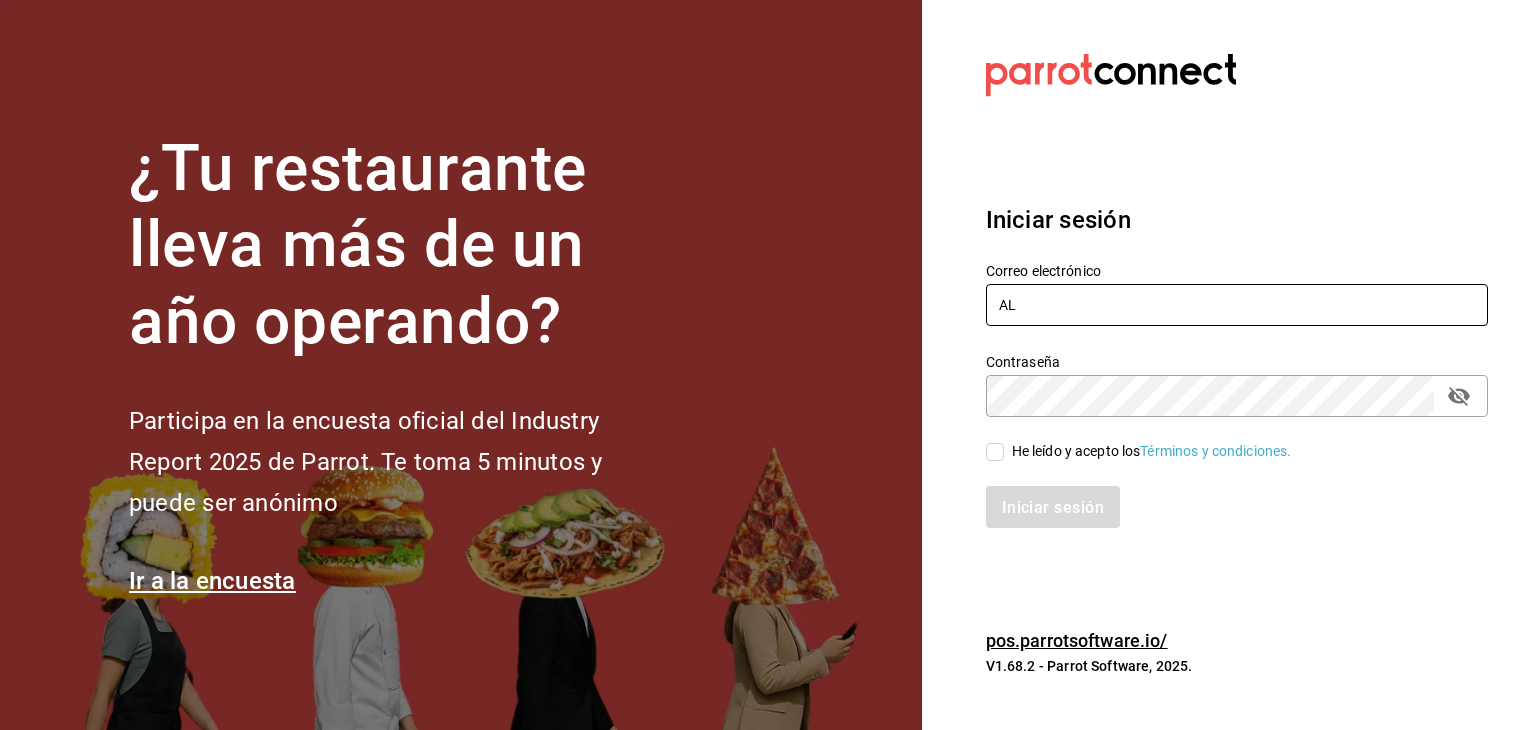 type on "A" 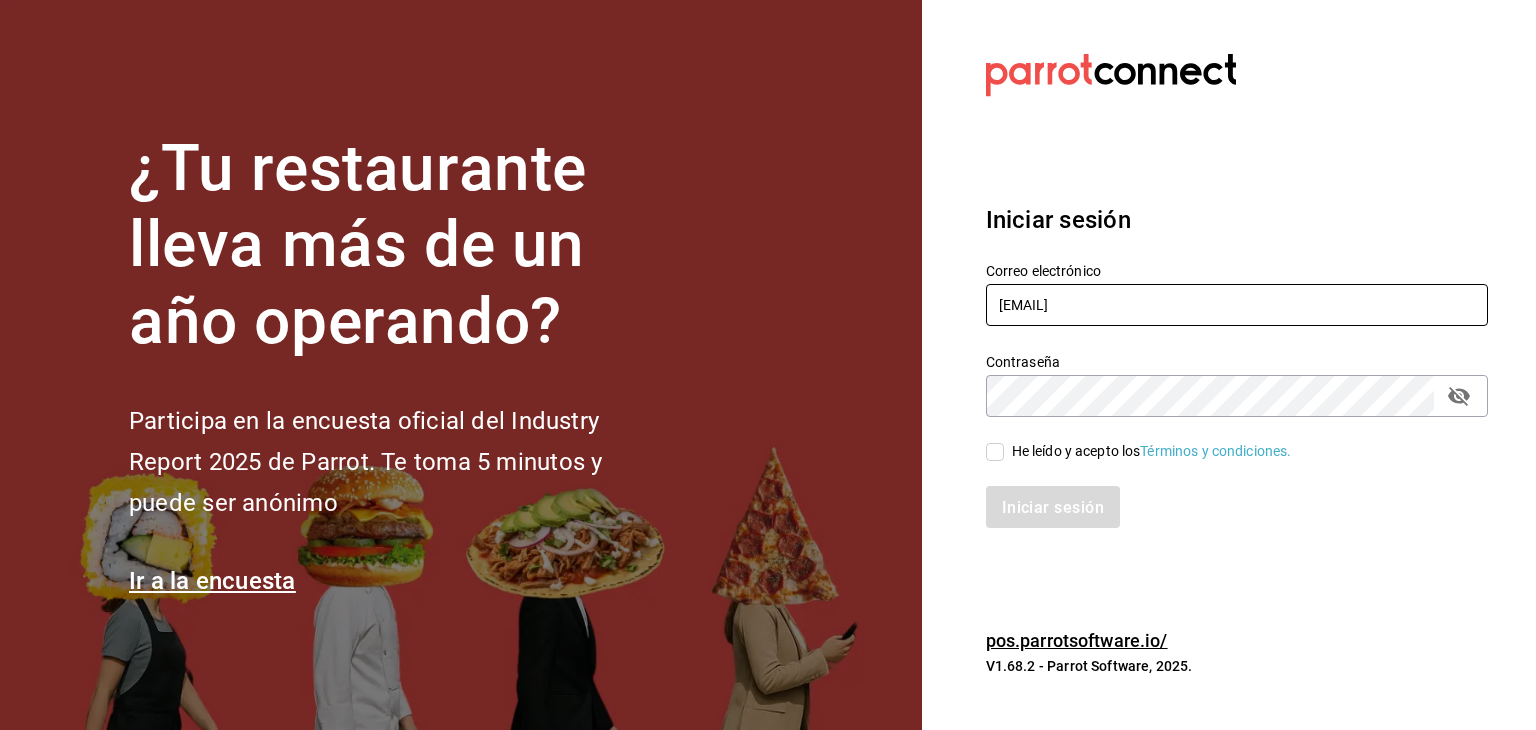type on "[EMAIL]" 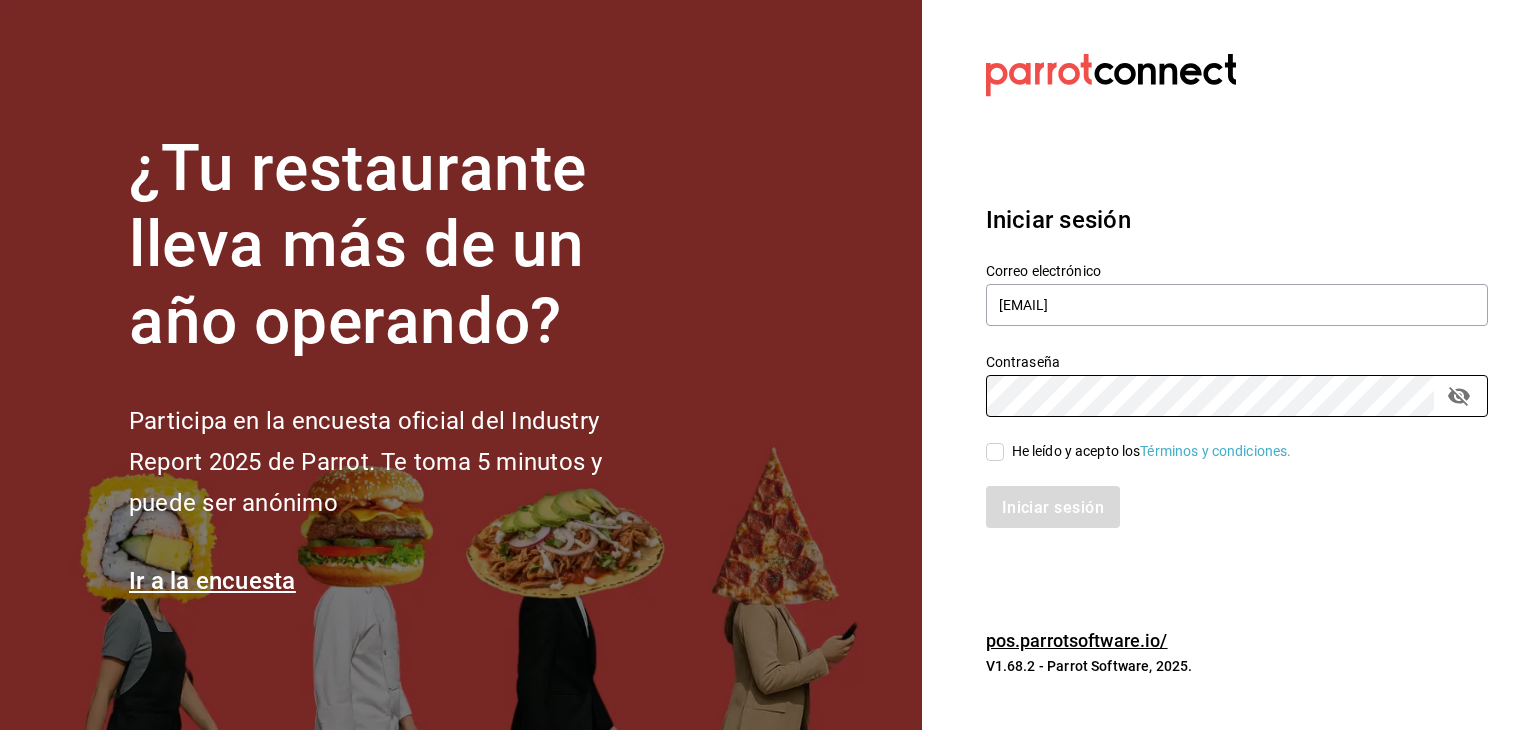 click on "He leído y acepto los  Términos y condiciones." at bounding box center (995, 452) 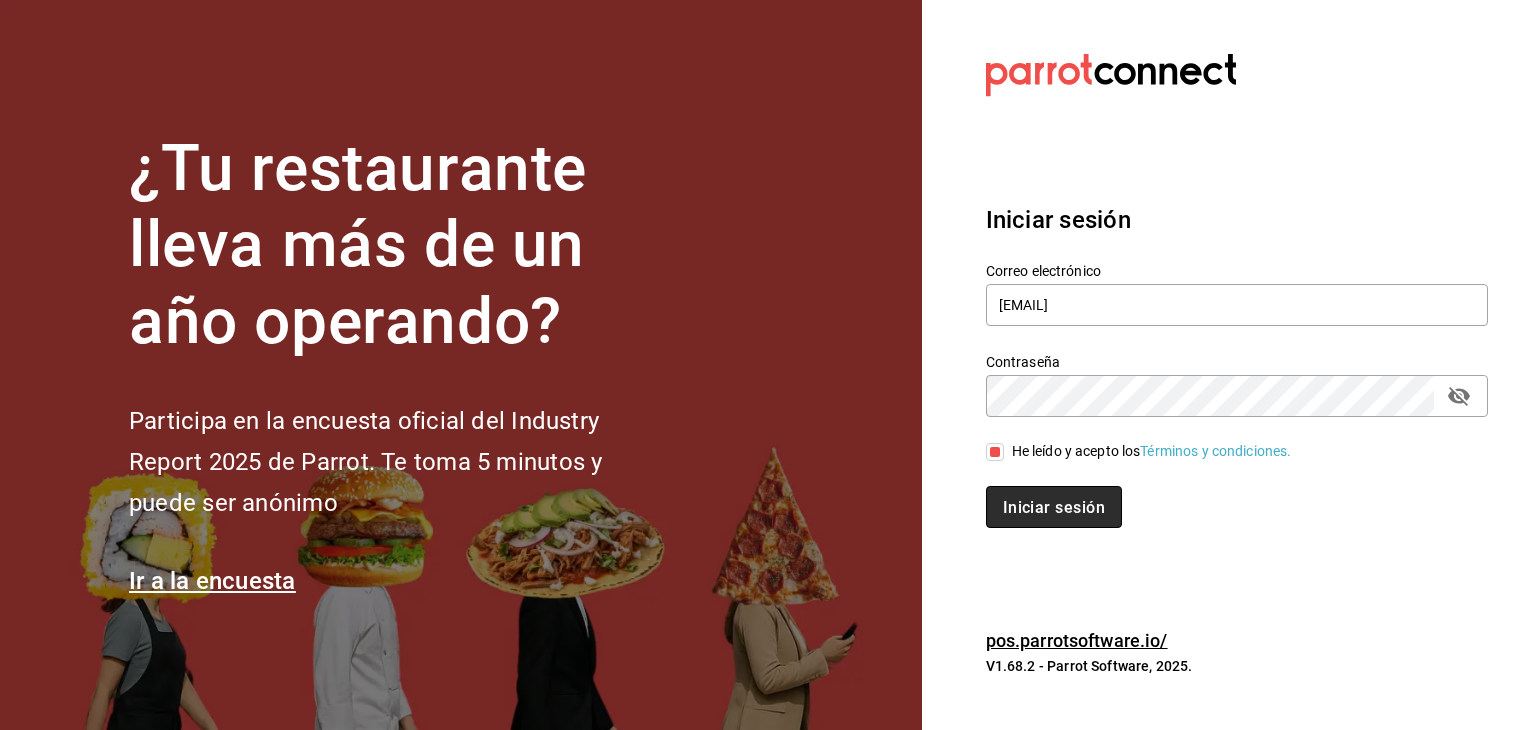 click on "Iniciar sesión" at bounding box center [1054, 507] 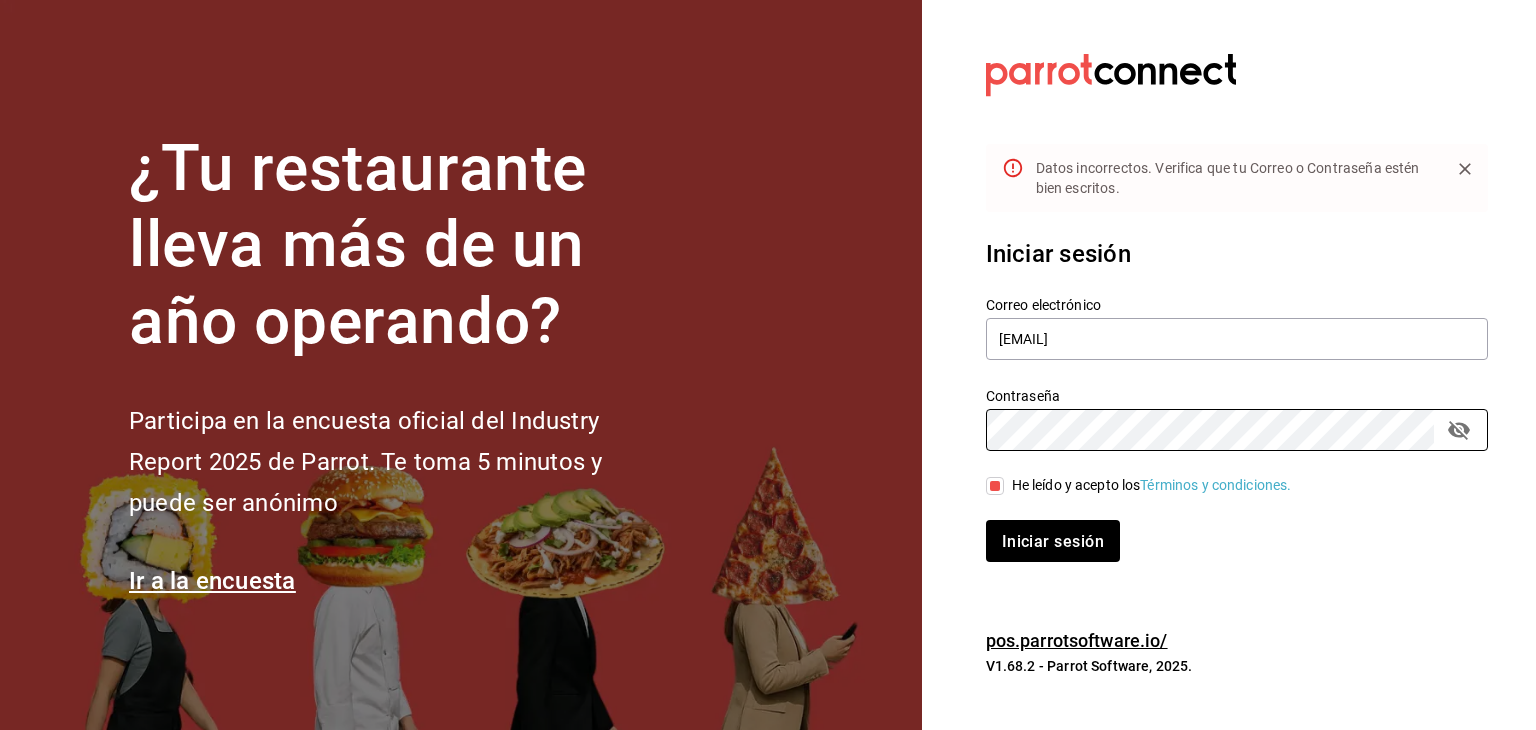 click on "¿Tu restaurante lleva más de un año operando? Participa en la encuesta oficial del Industry Report 2025 de Parrot. Te toma 5 minutos y puede ser anónimo Ir a la encuesta Datos incorrectos. Verifica que tu Correo o Contraseña estén bien escritos. Iniciar sesión Correo electrónico [EMAIL] Contraseña Contraseña He leído y acepto los Términos y condiciones. Iniciar sesión pos.[DOMAIN] - Parrot Software, 2025." at bounding box center (768, 365) 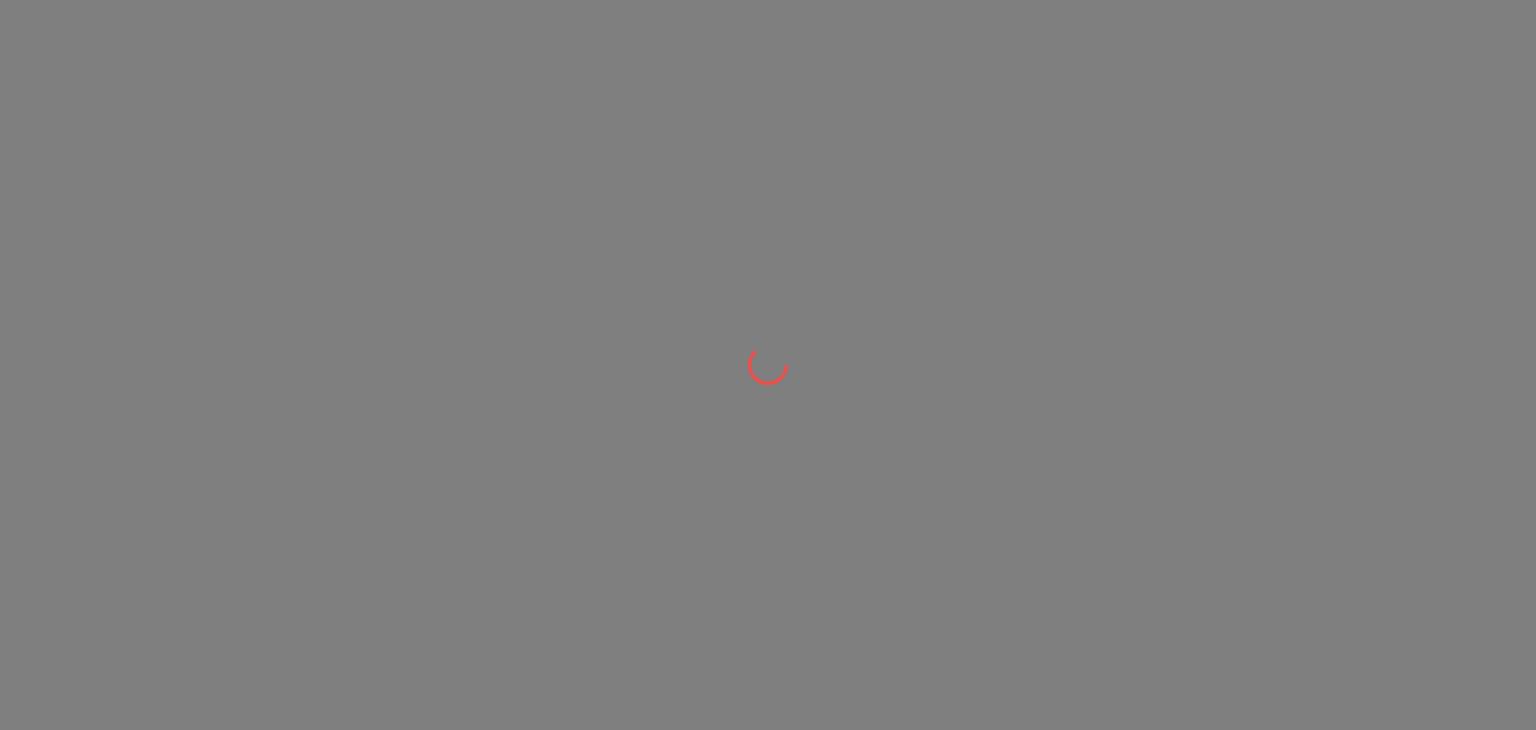 scroll, scrollTop: 0, scrollLeft: 0, axis: both 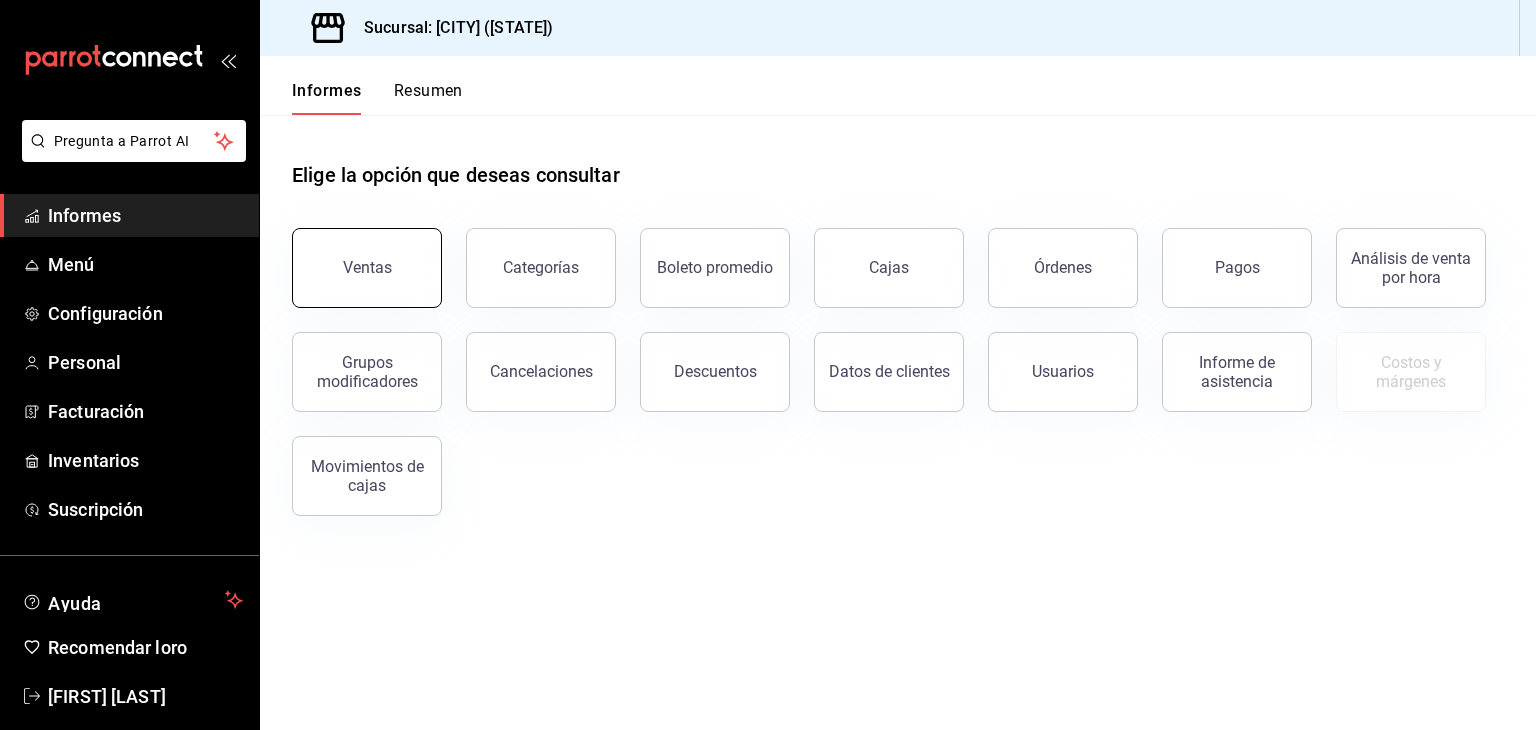 click on "Ventas" at bounding box center (367, 268) 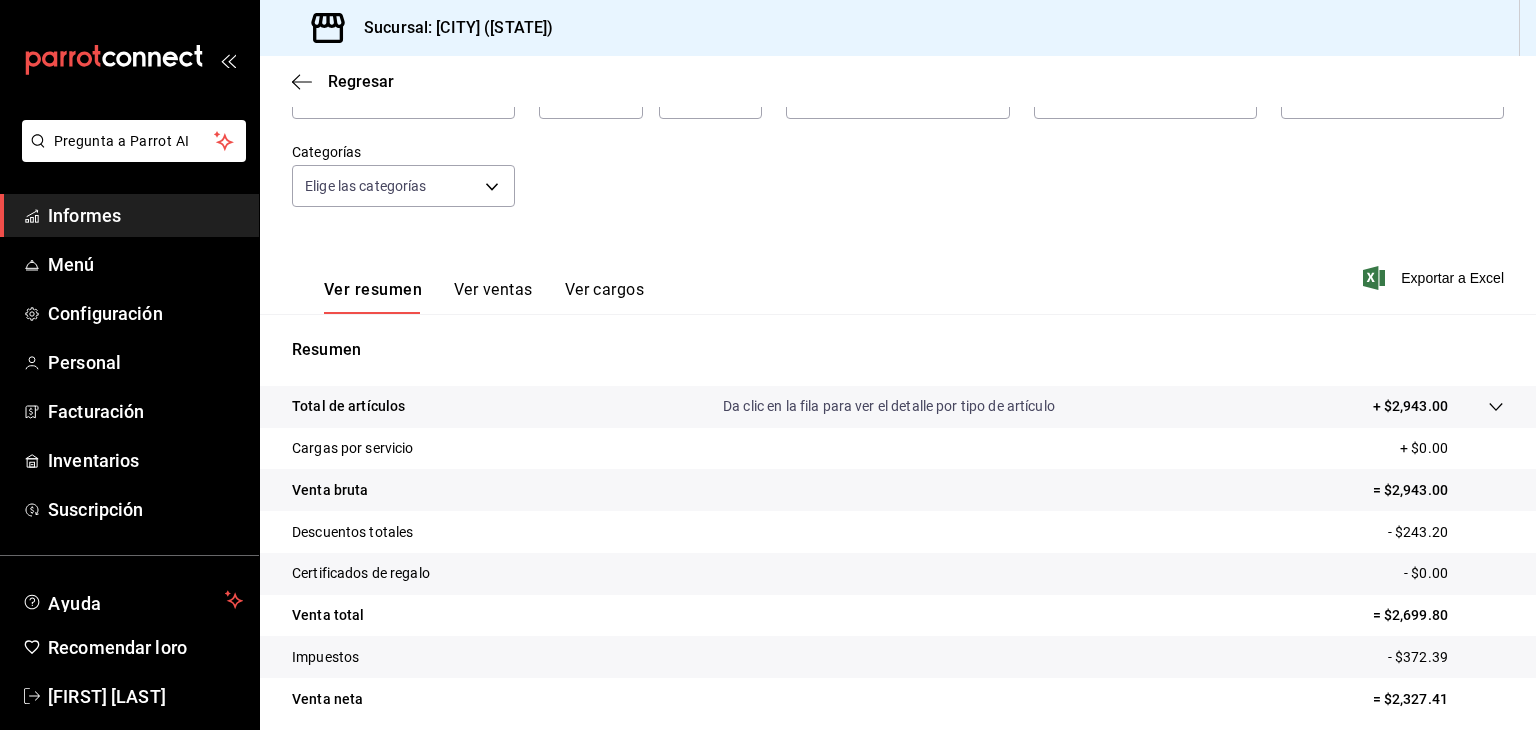 scroll, scrollTop: 0, scrollLeft: 0, axis: both 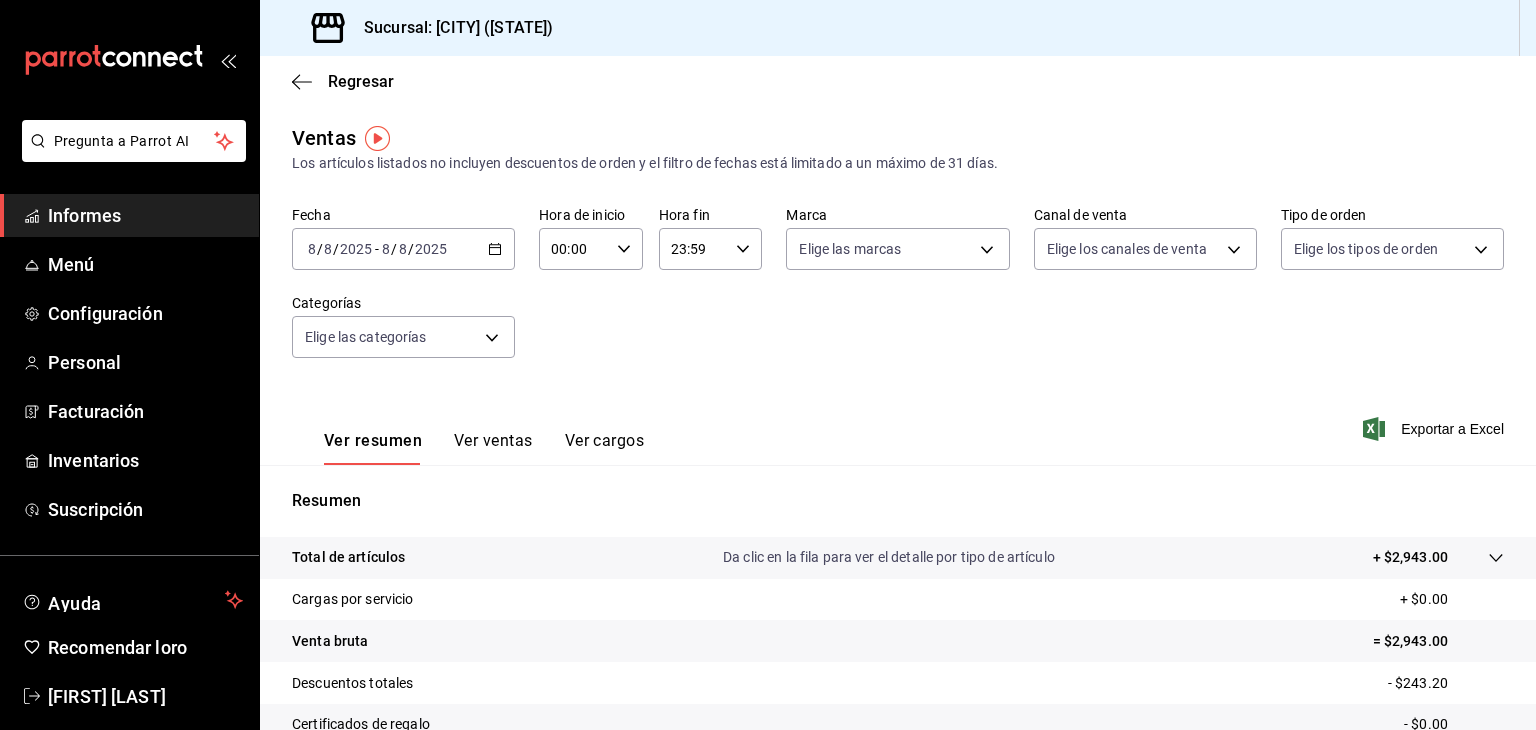 click on "Ver ventas" at bounding box center (493, 440) 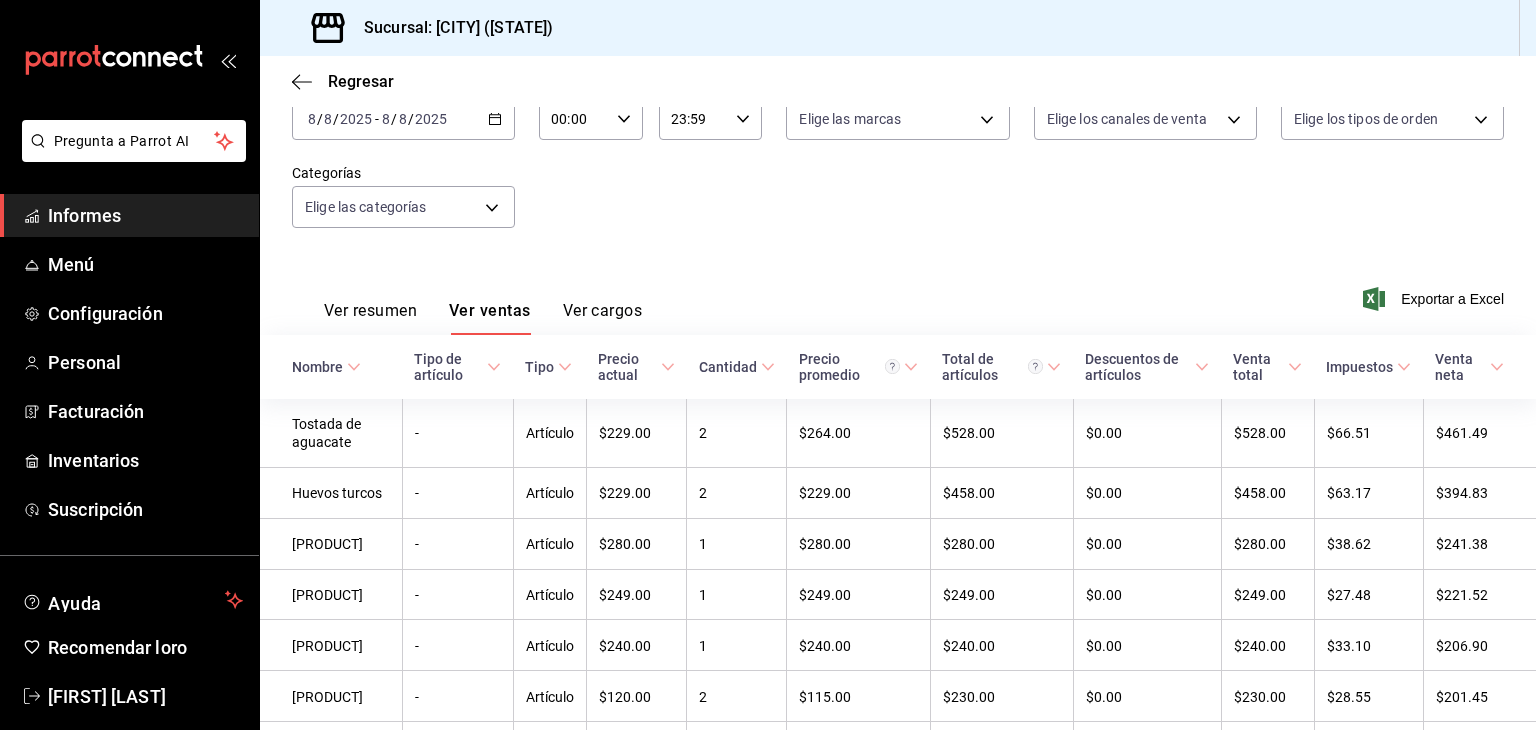 scroll, scrollTop: 90, scrollLeft: 0, axis: vertical 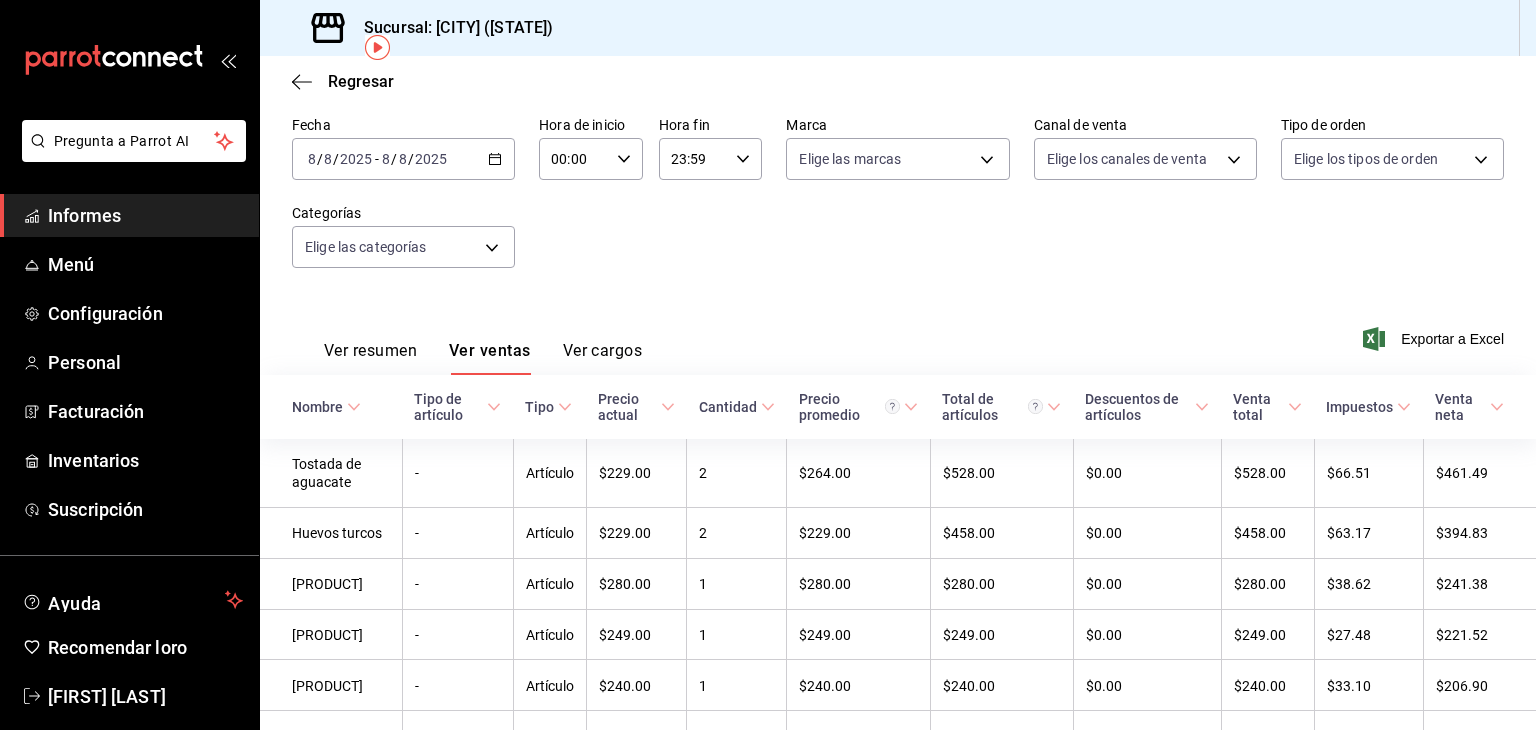click on "Cantidad" at bounding box center [737, 407] 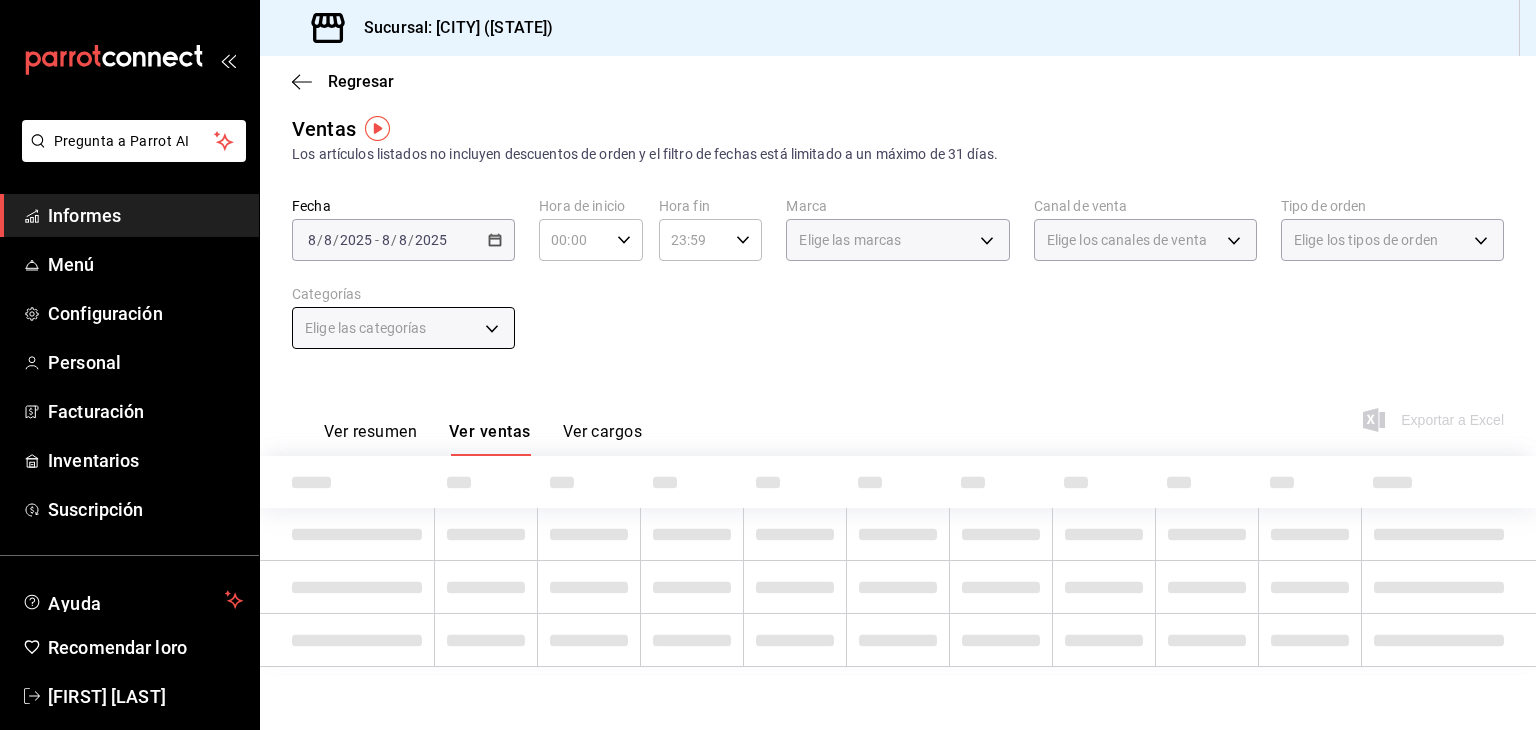scroll, scrollTop: 90, scrollLeft: 0, axis: vertical 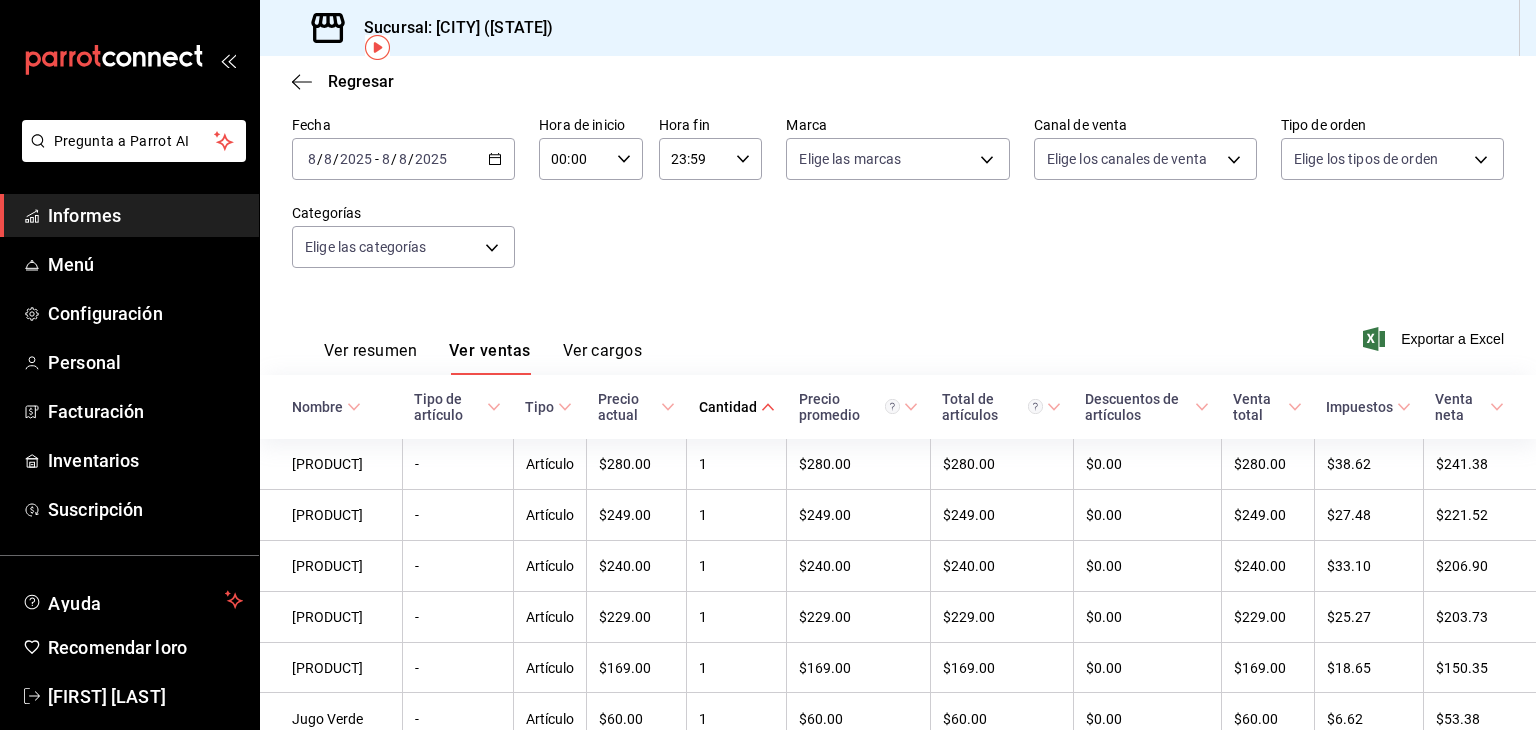 click on "Cantidad" at bounding box center [728, 407] 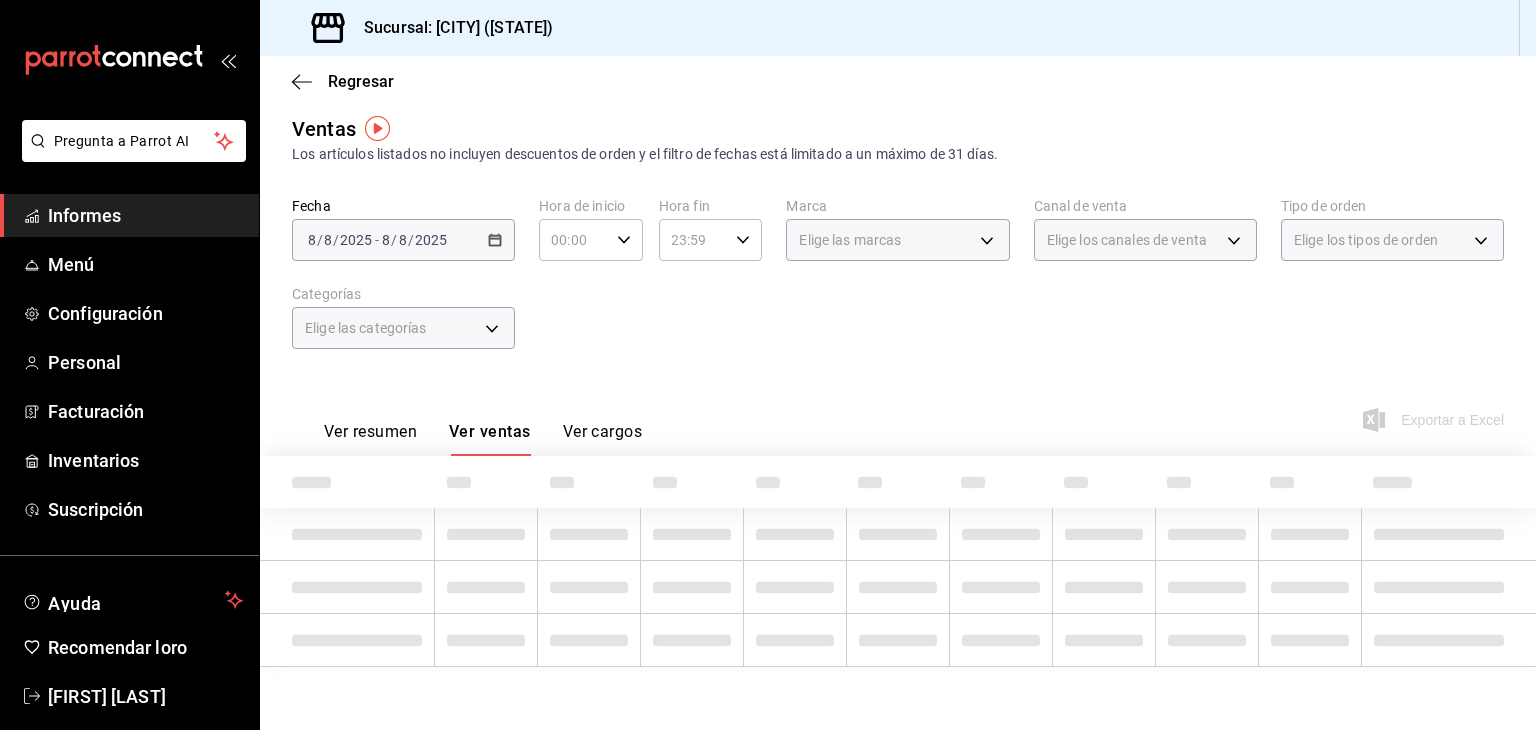 scroll, scrollTop: 90, scrollLeft: 0, axis: vertical 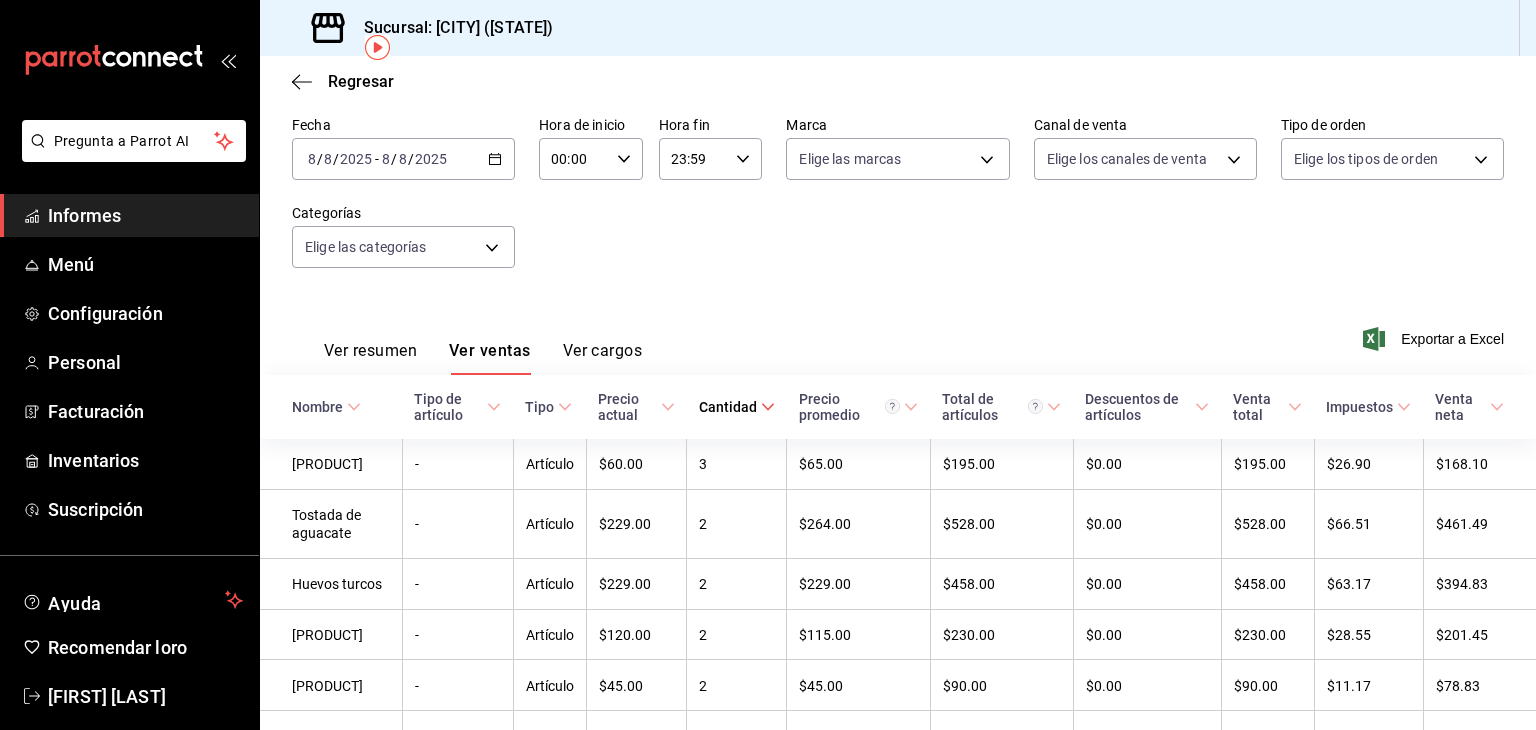 click on "2025-08-08 8 / 8 / 2025 - 2025-08-08 8 / 8 / 2025" at bounding box center [403, 159] 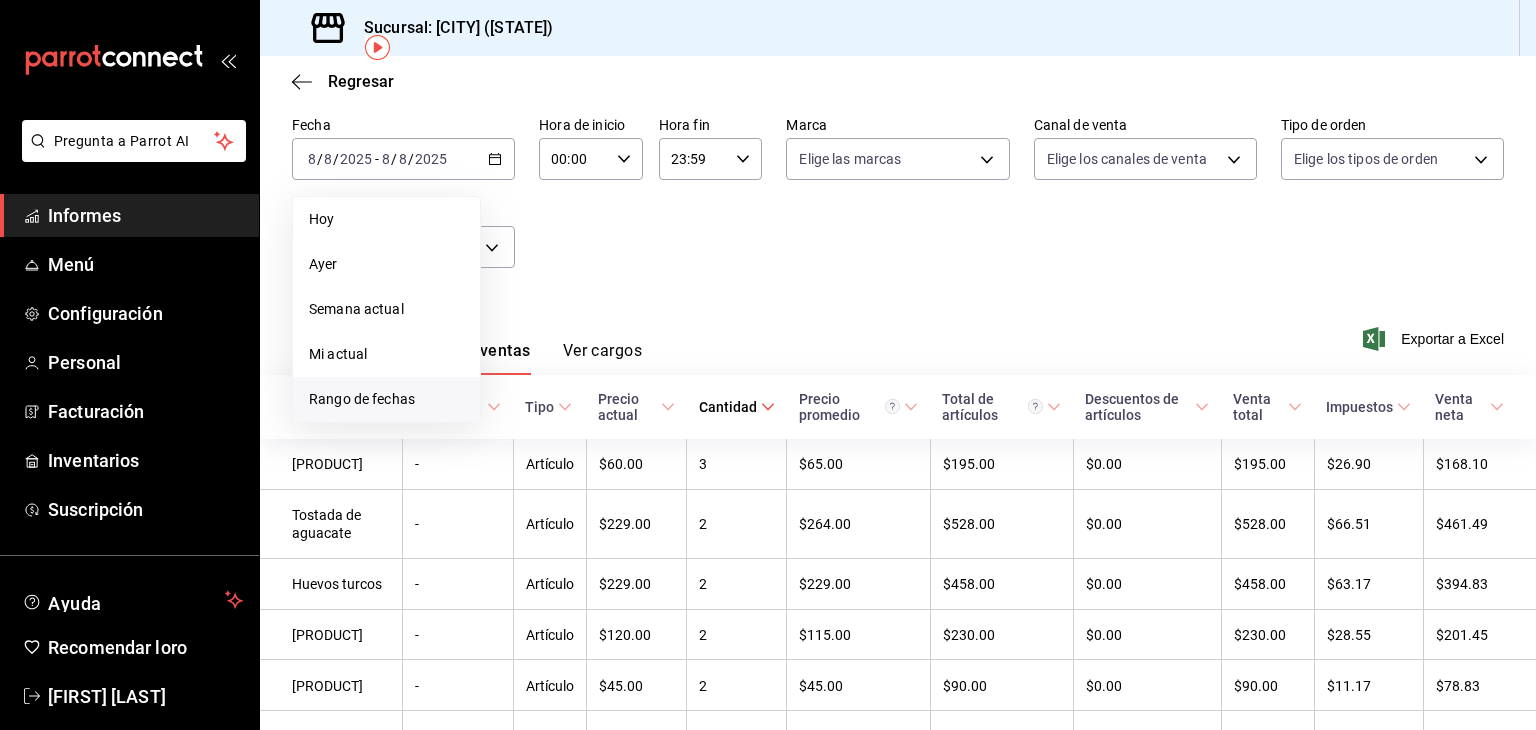 click on "Rango de fechas" at bounding box center (362, 399) 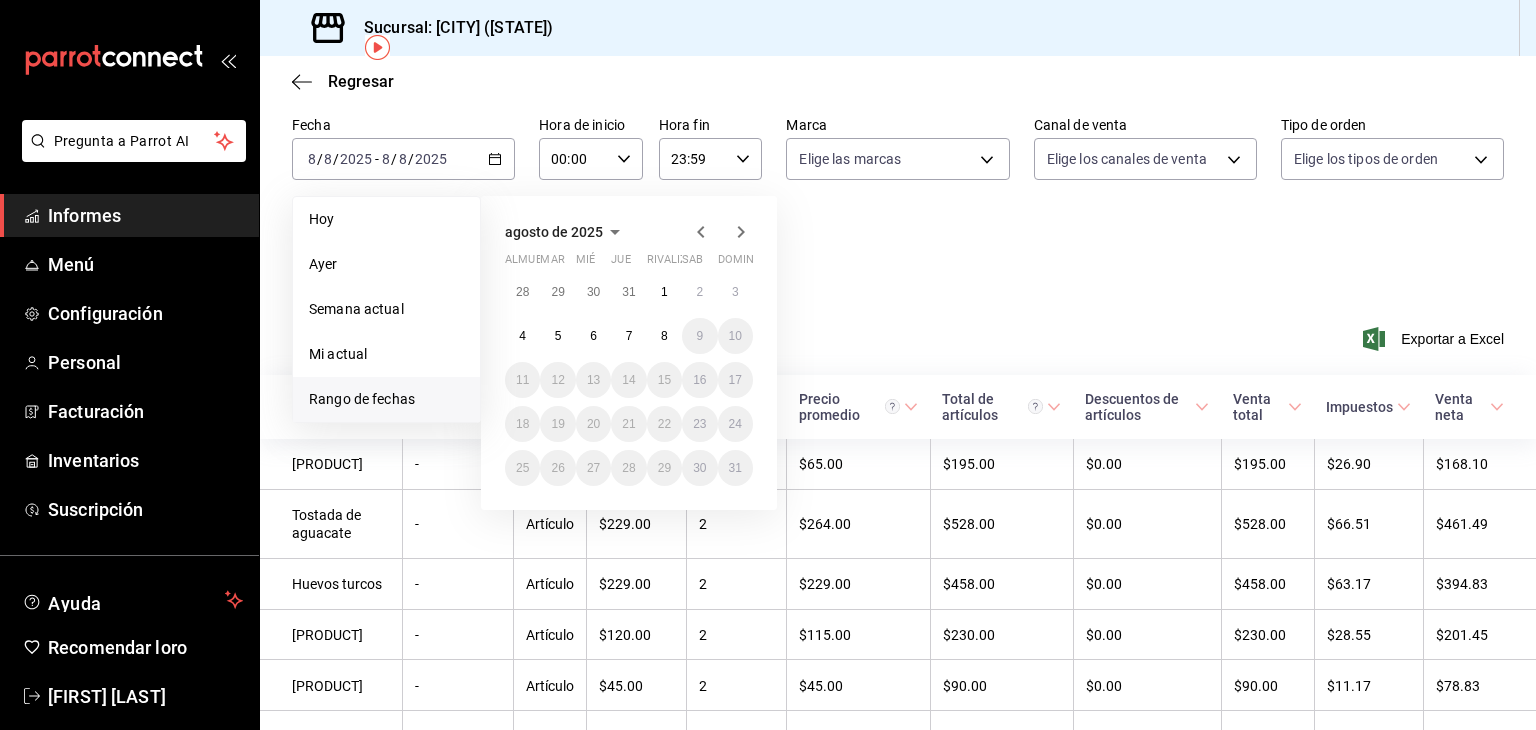 click 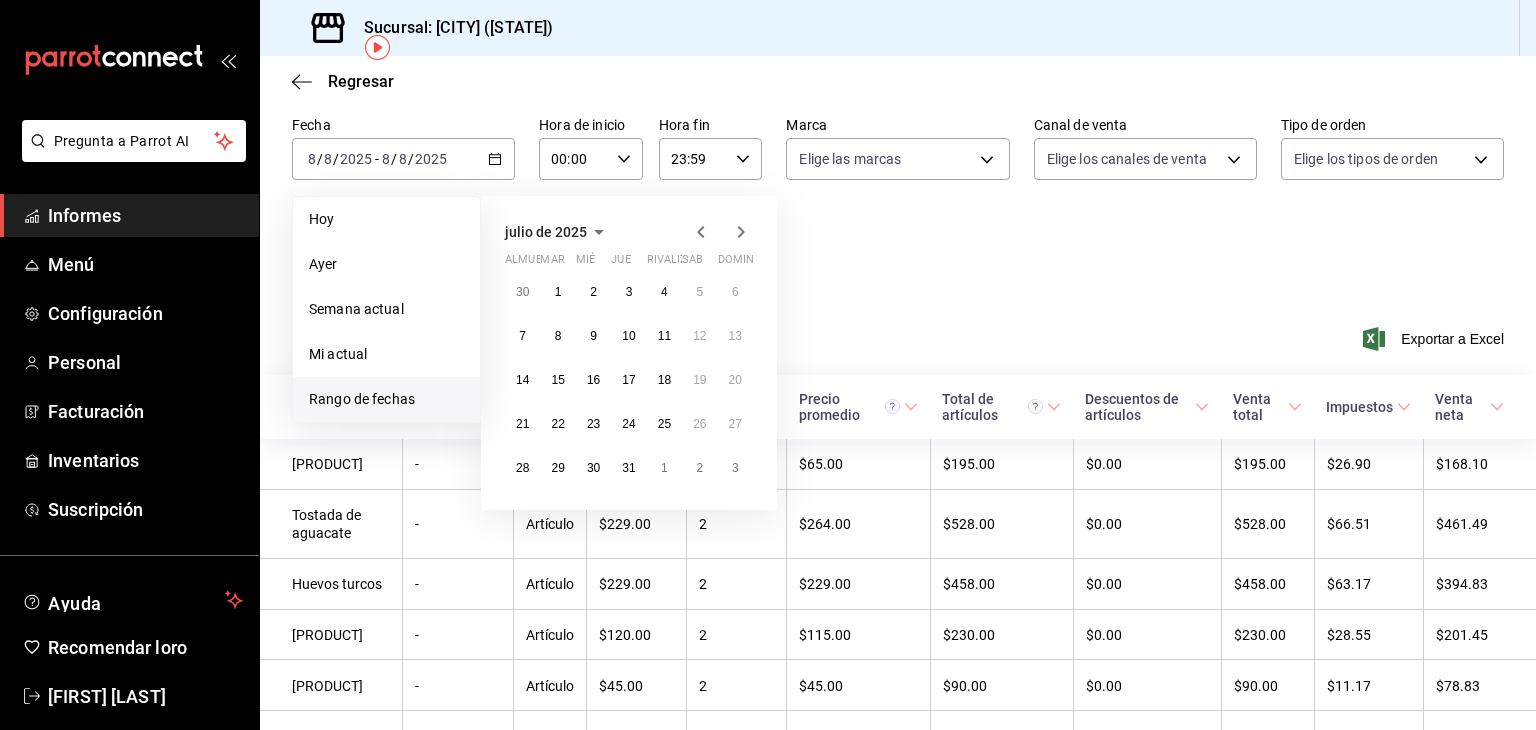 click 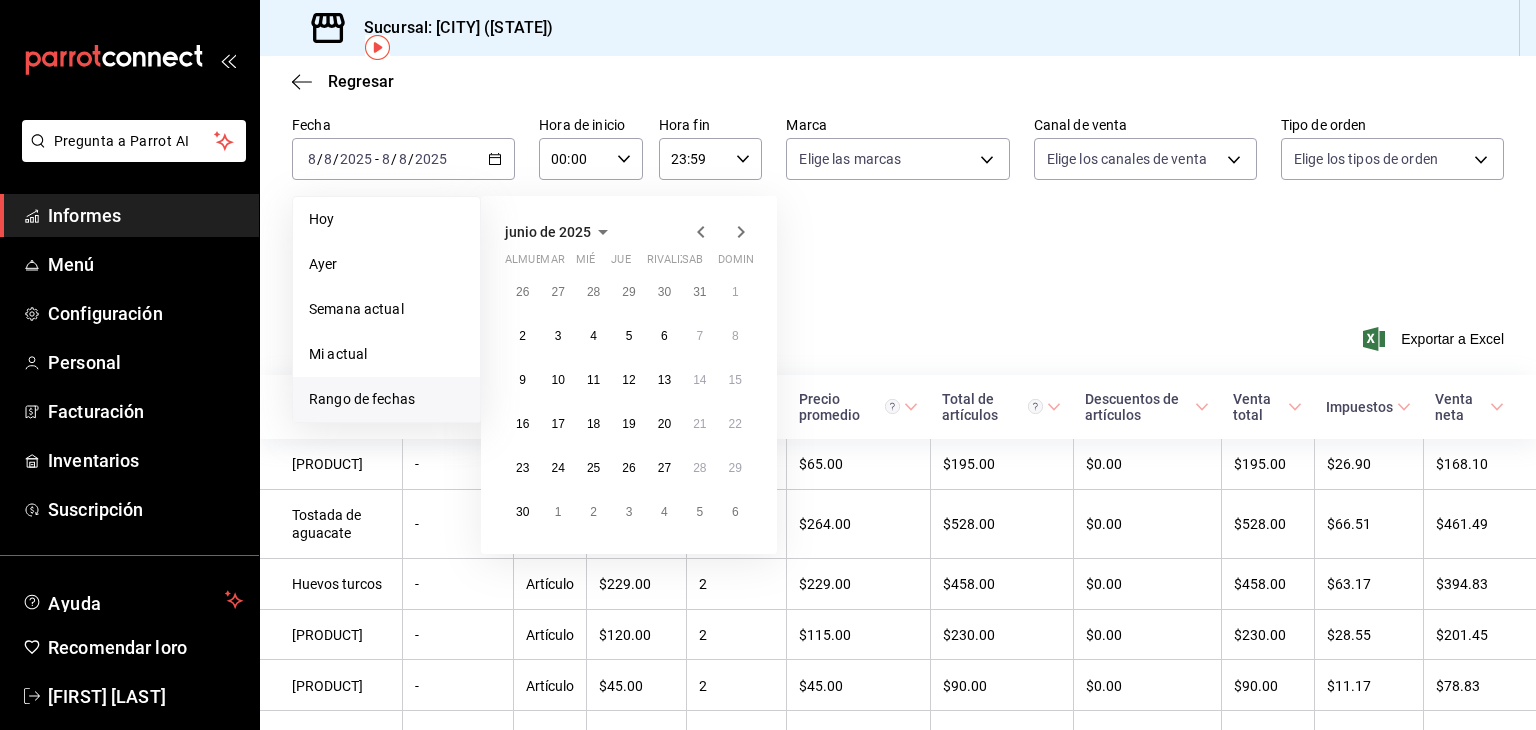 click 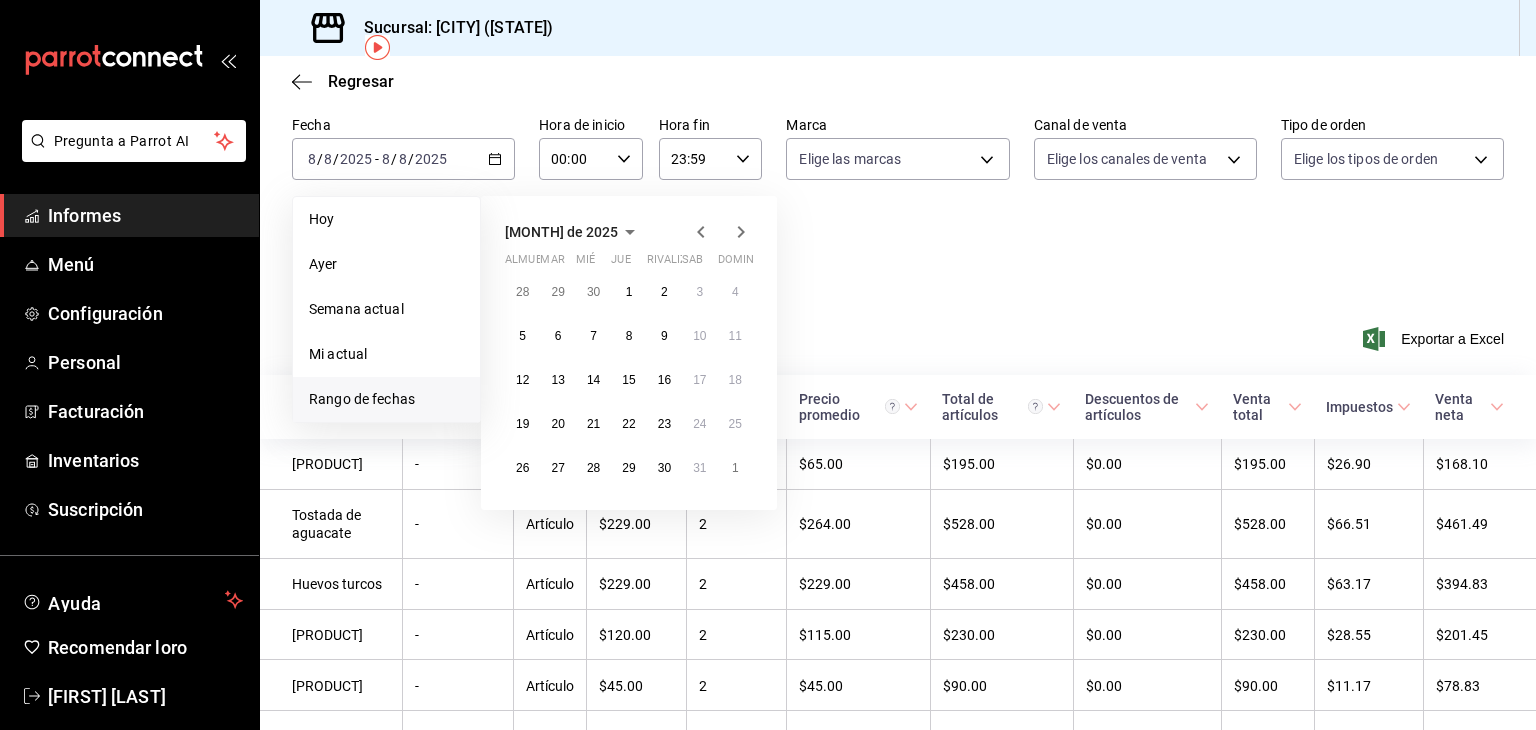 click 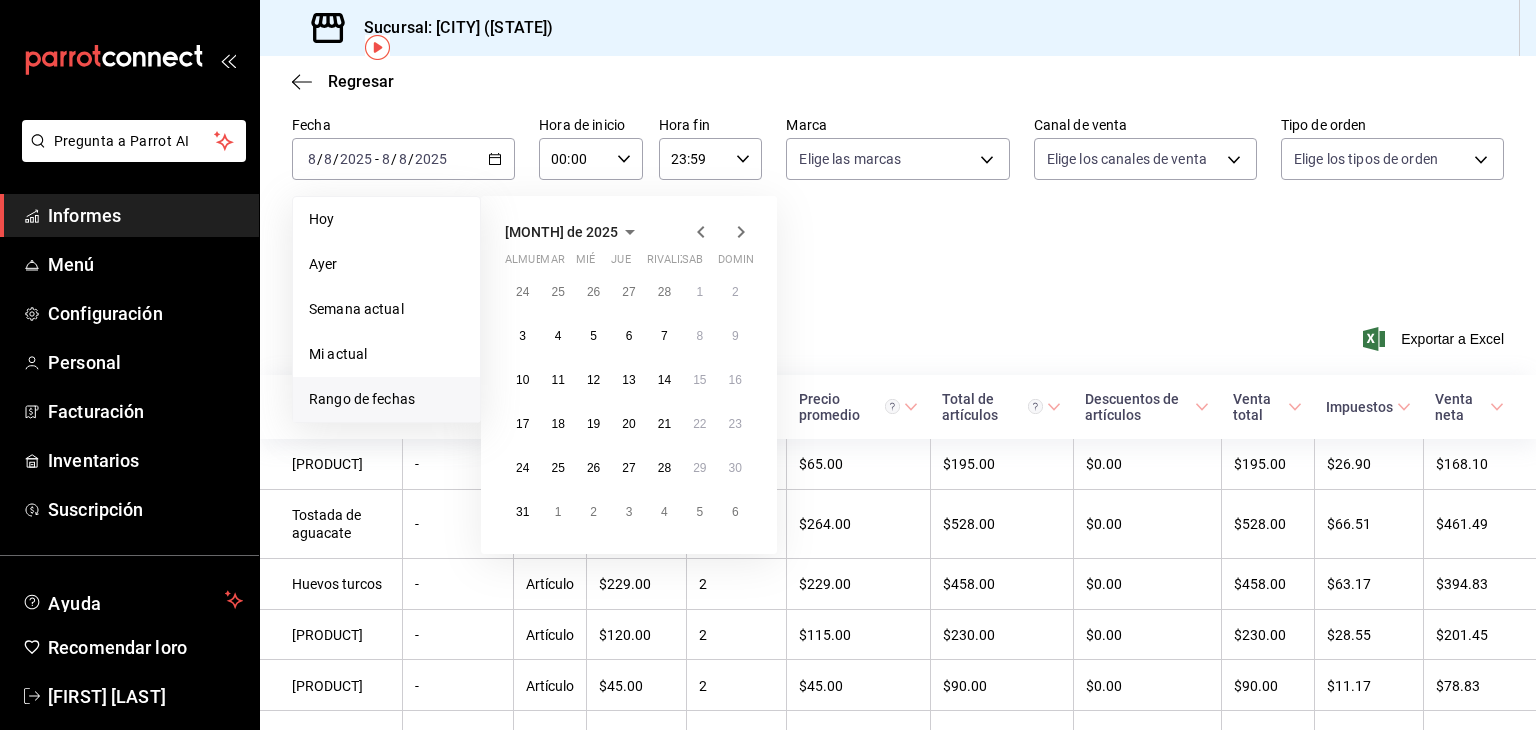 click 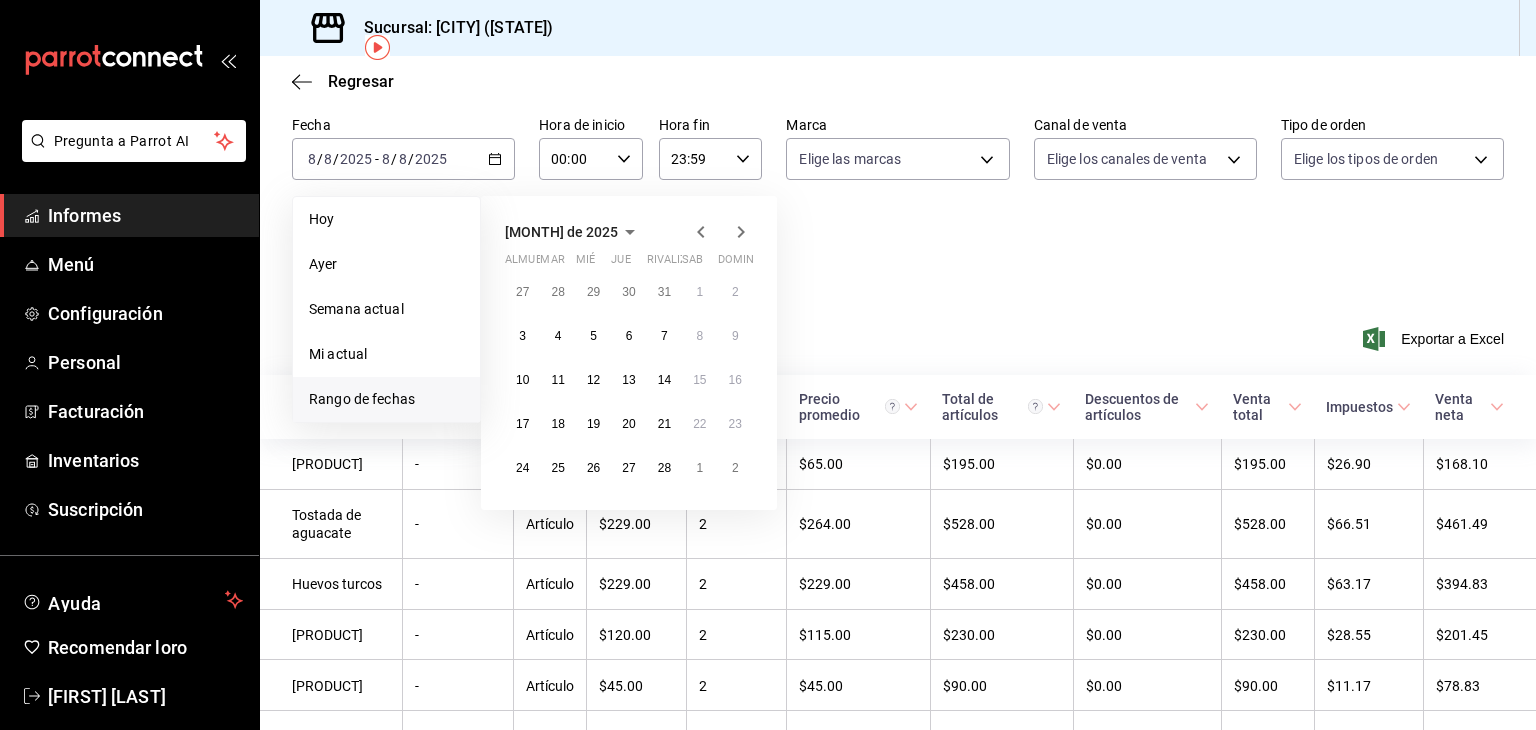 click 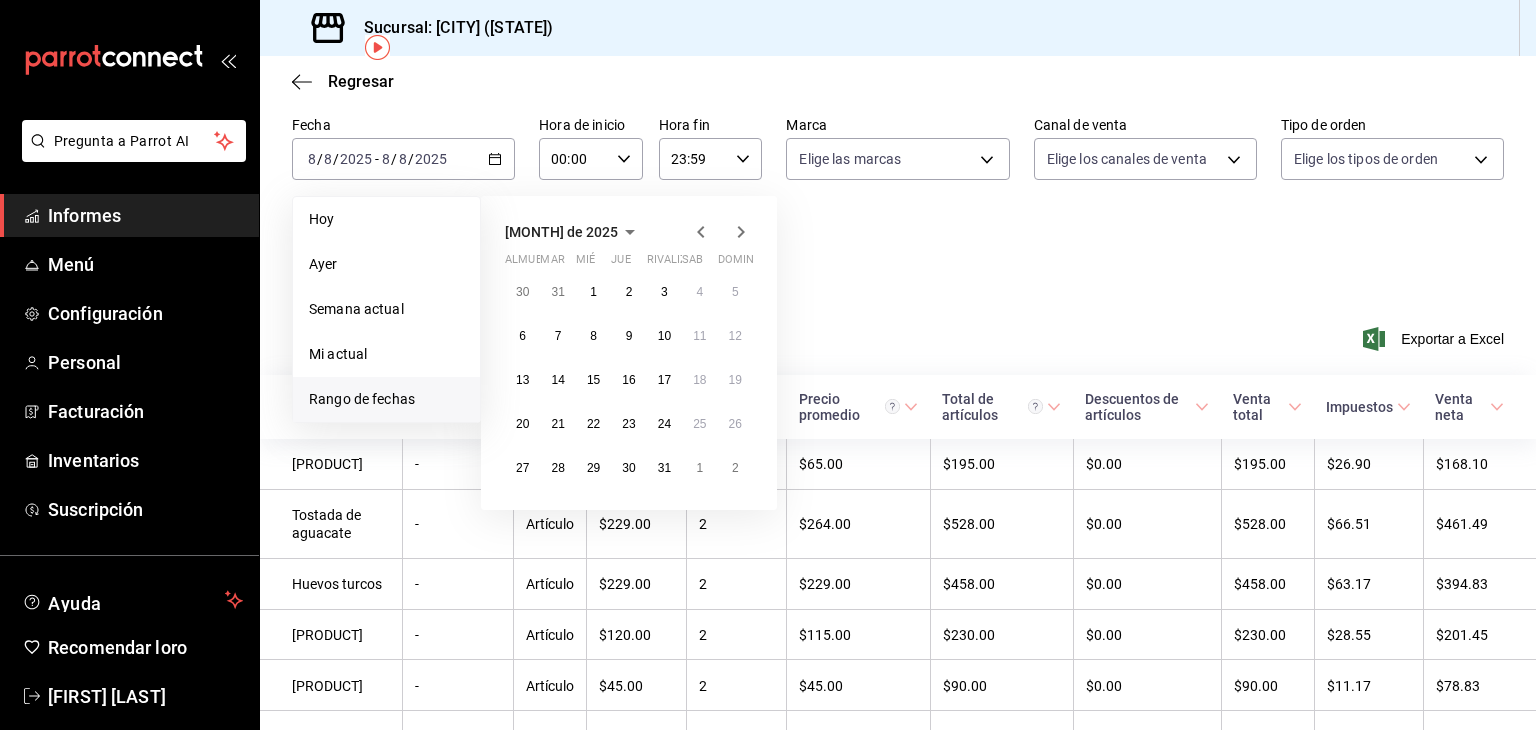 click 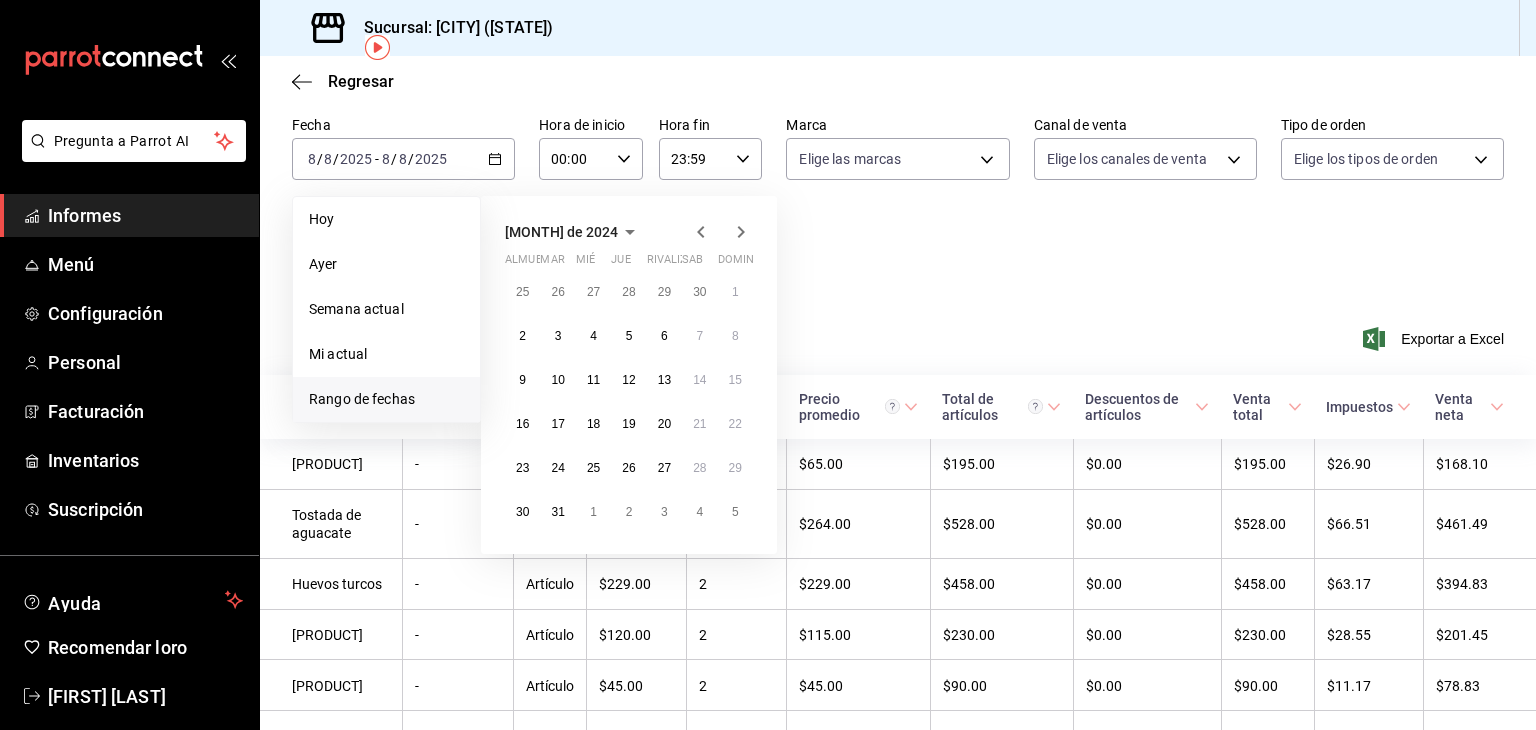 click 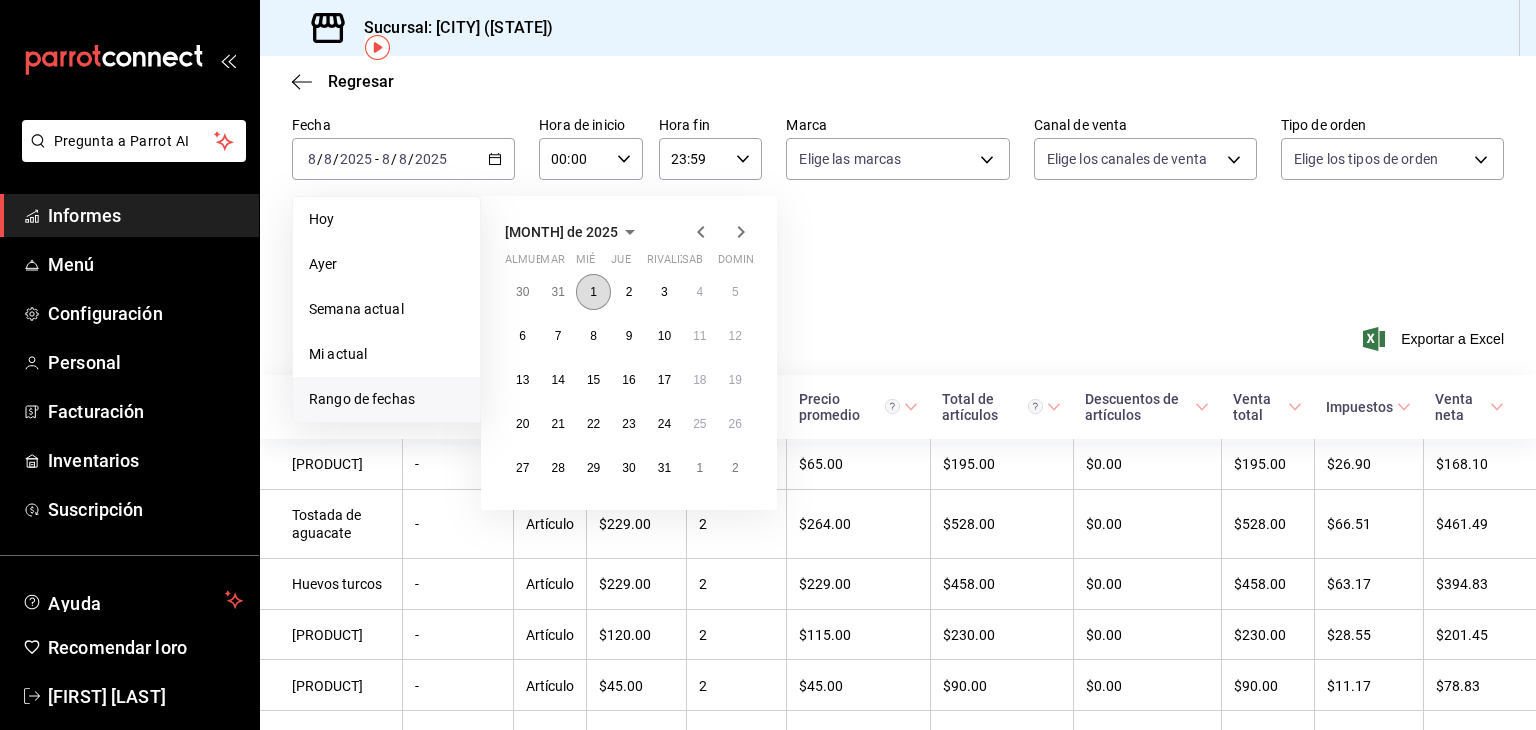 click on "1" at bounding box center [593, 292] 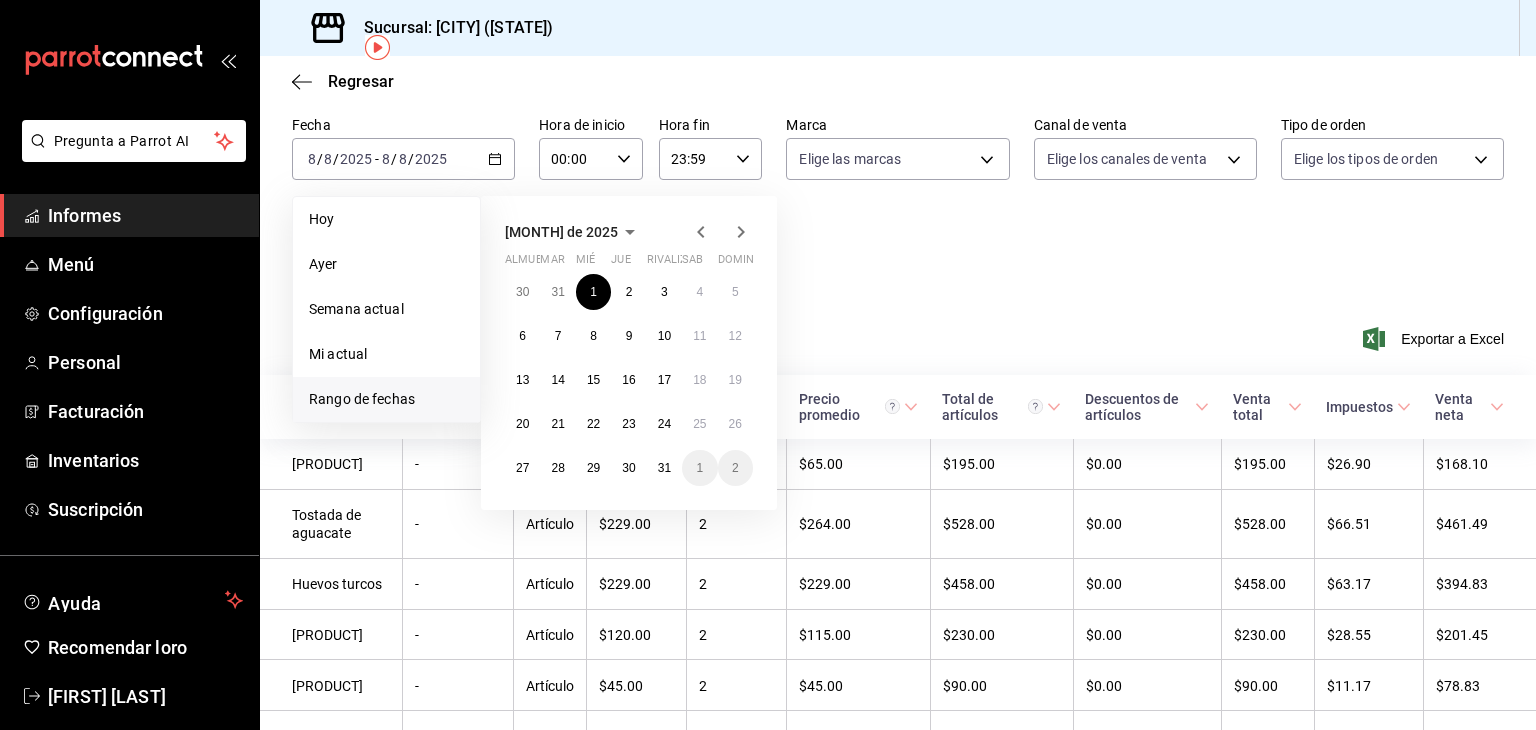click 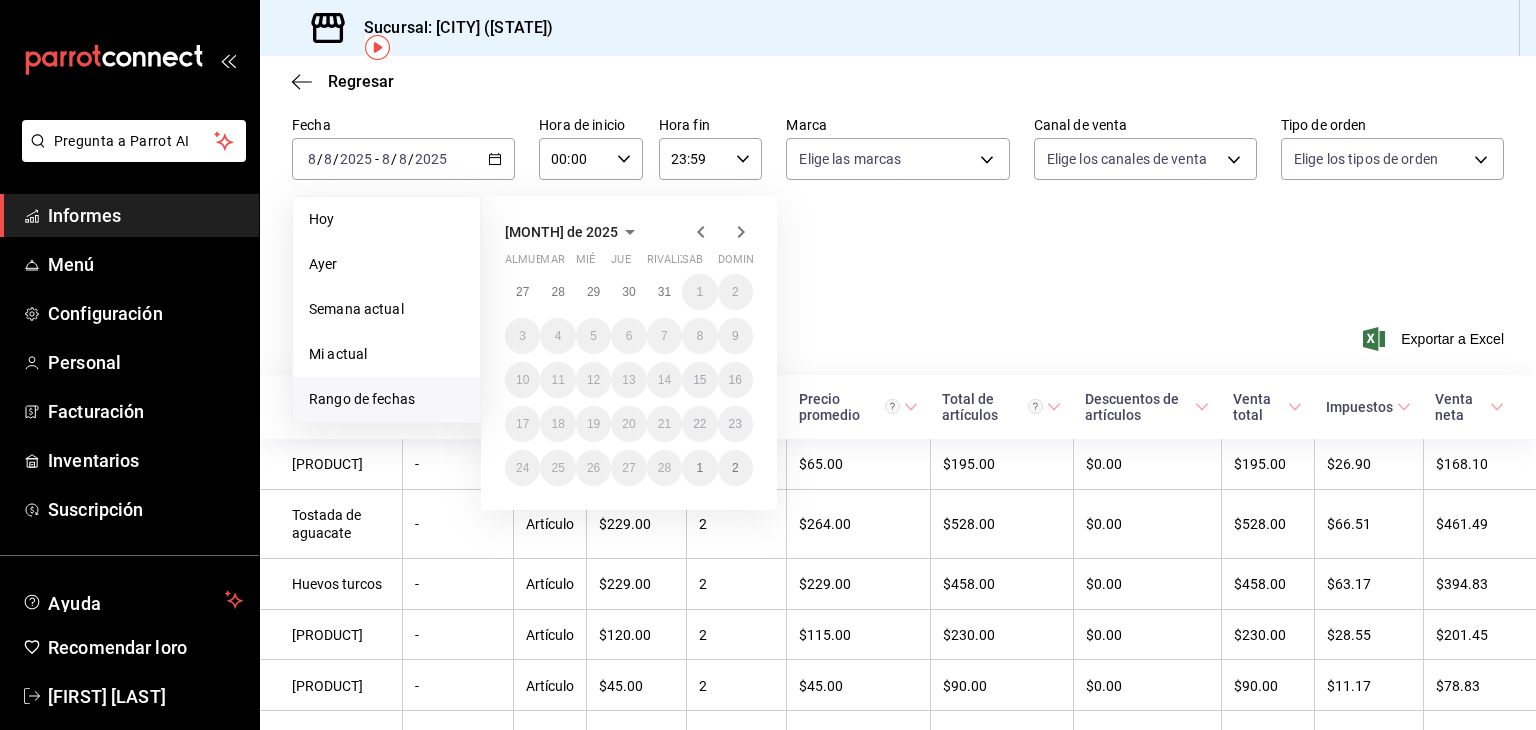 click 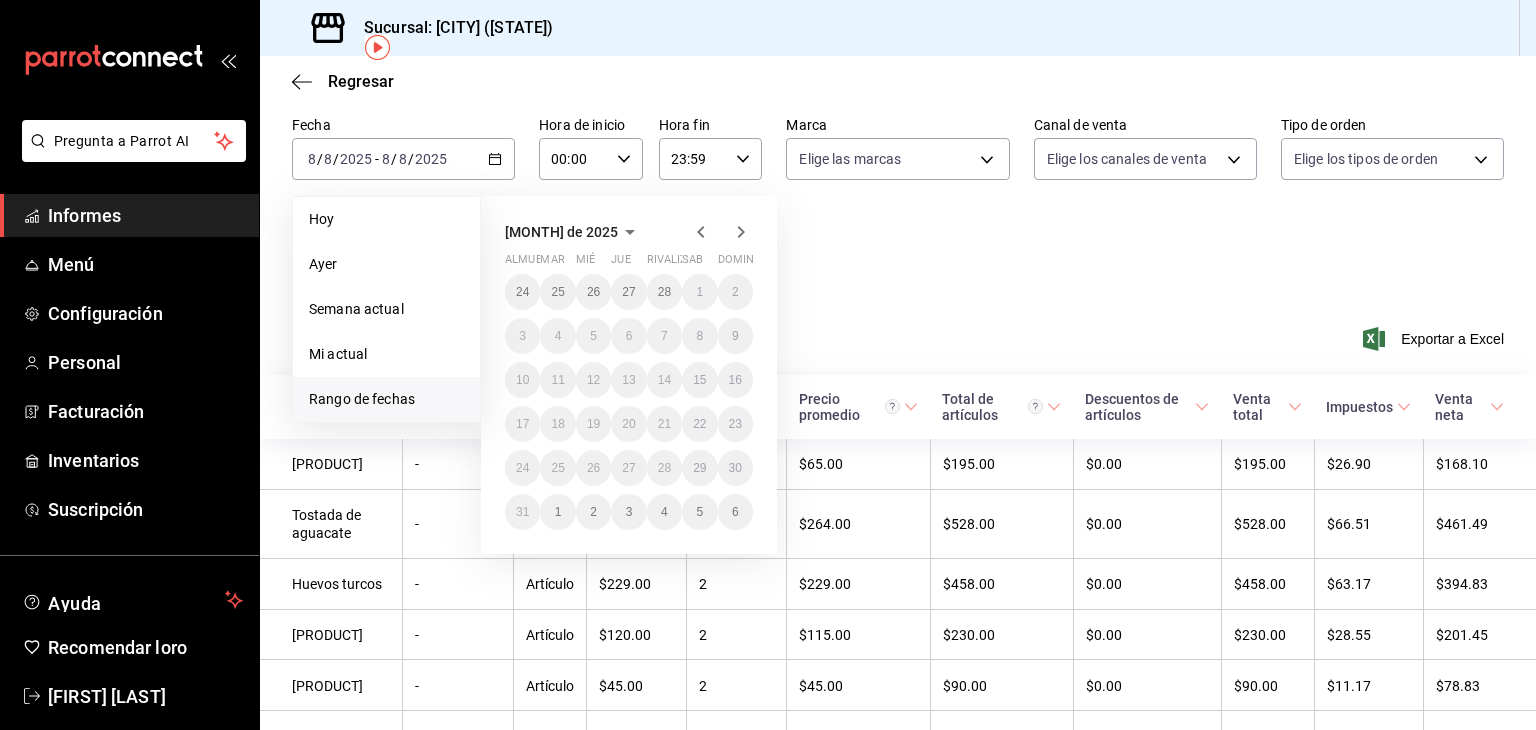 click 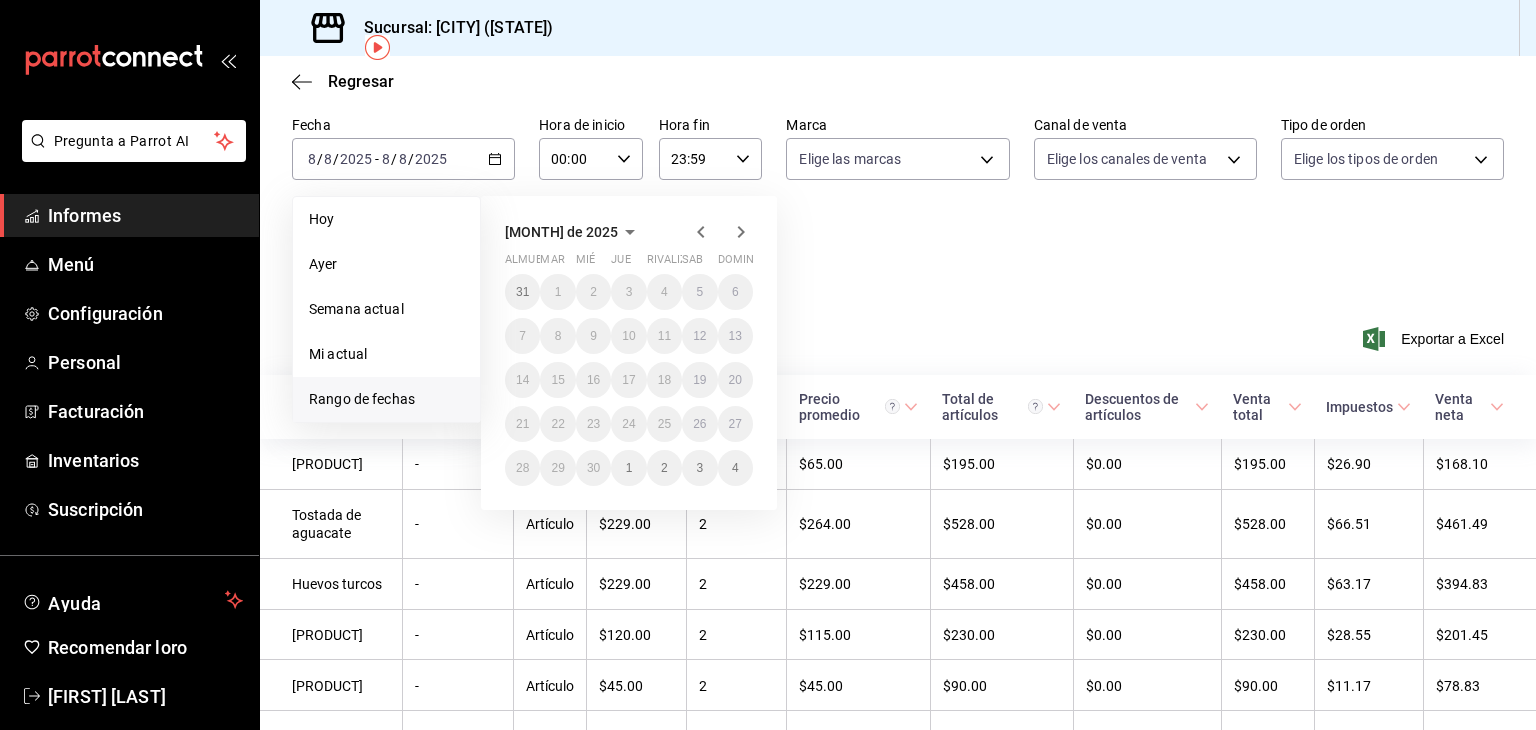 click 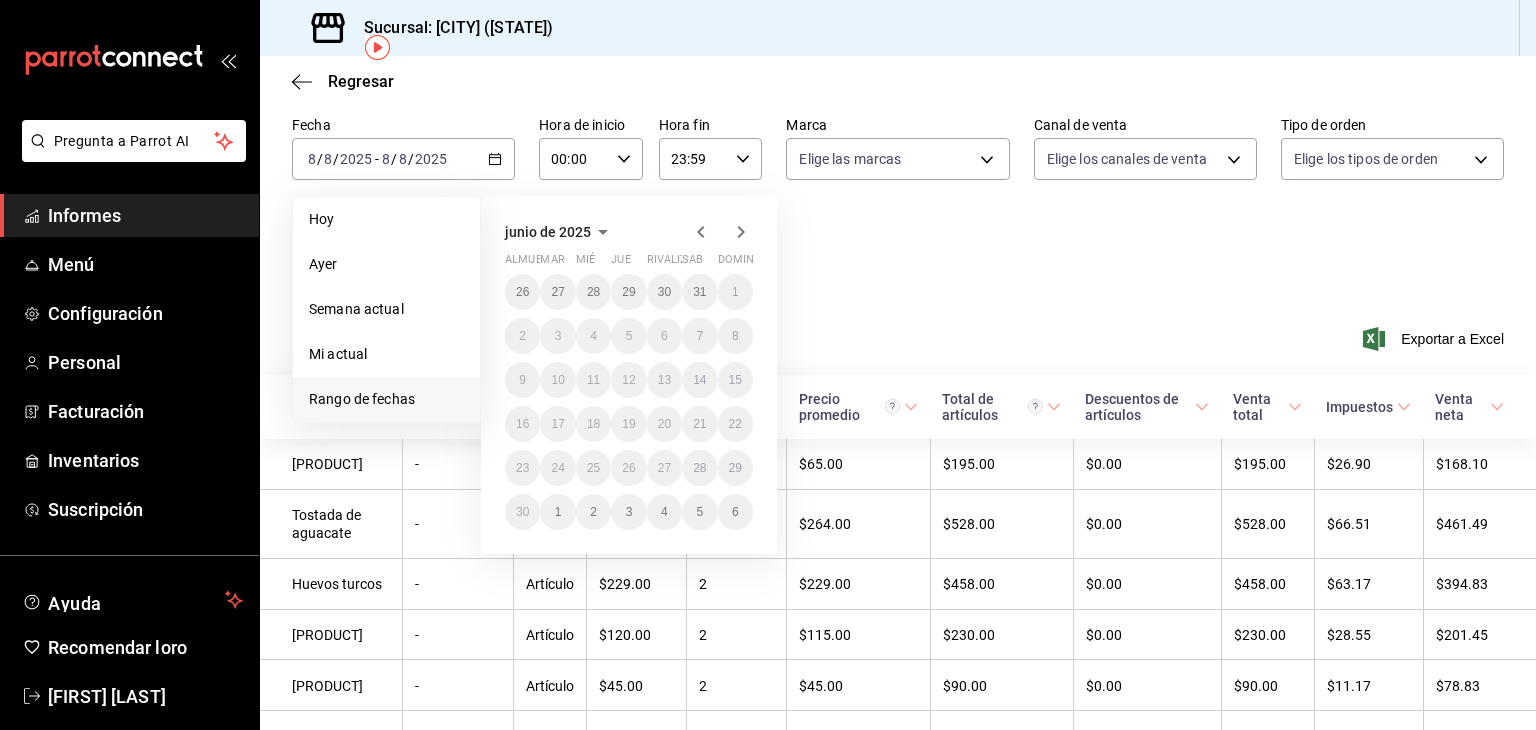 click 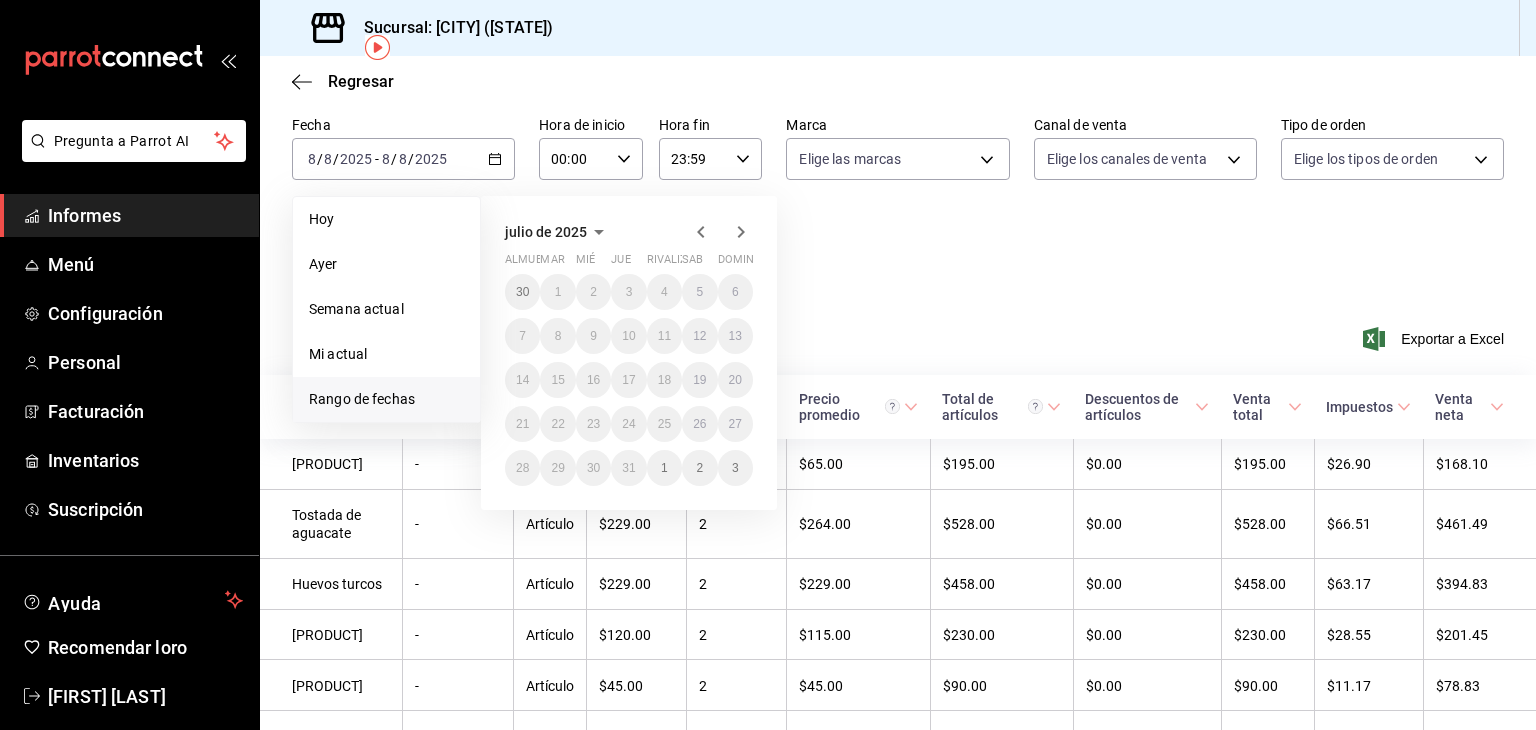 click 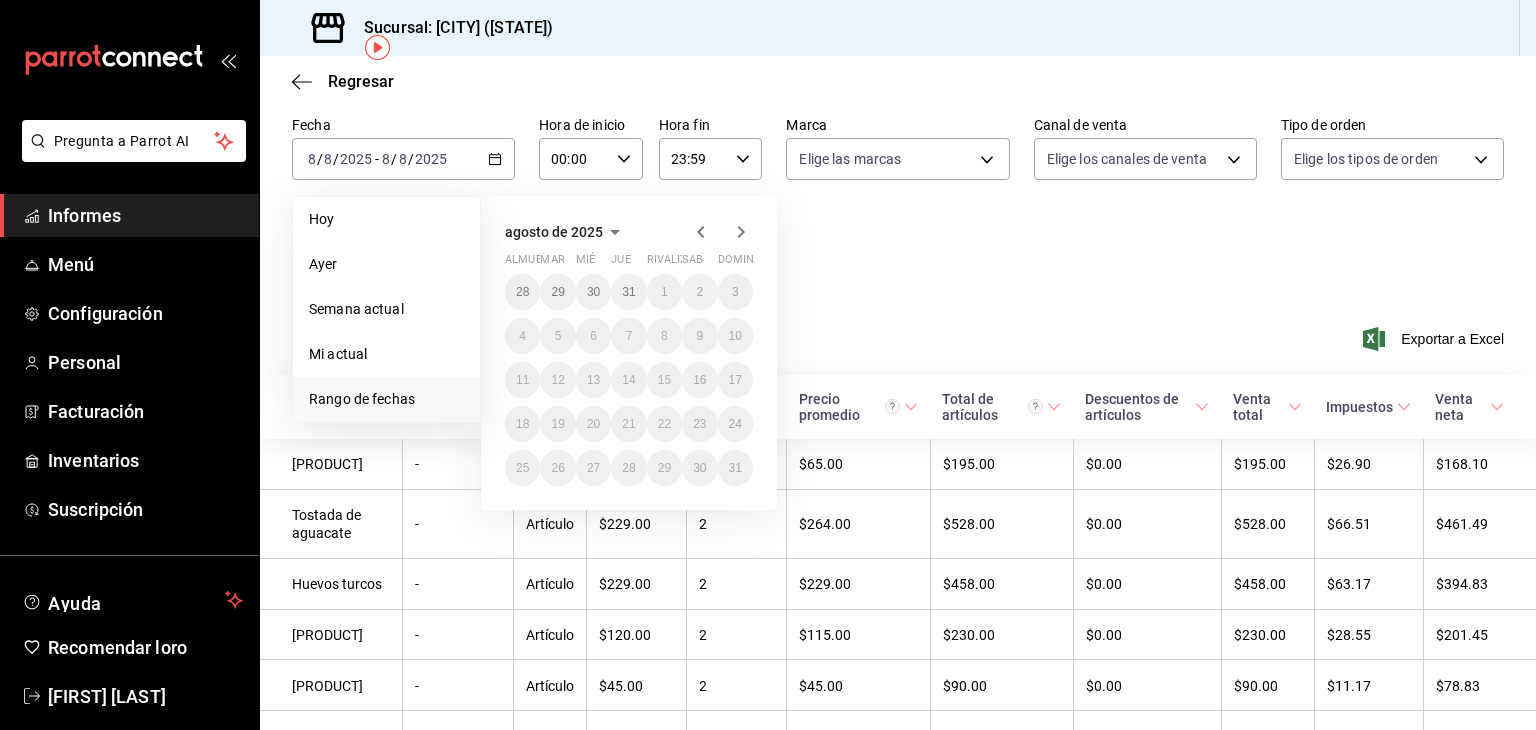 click 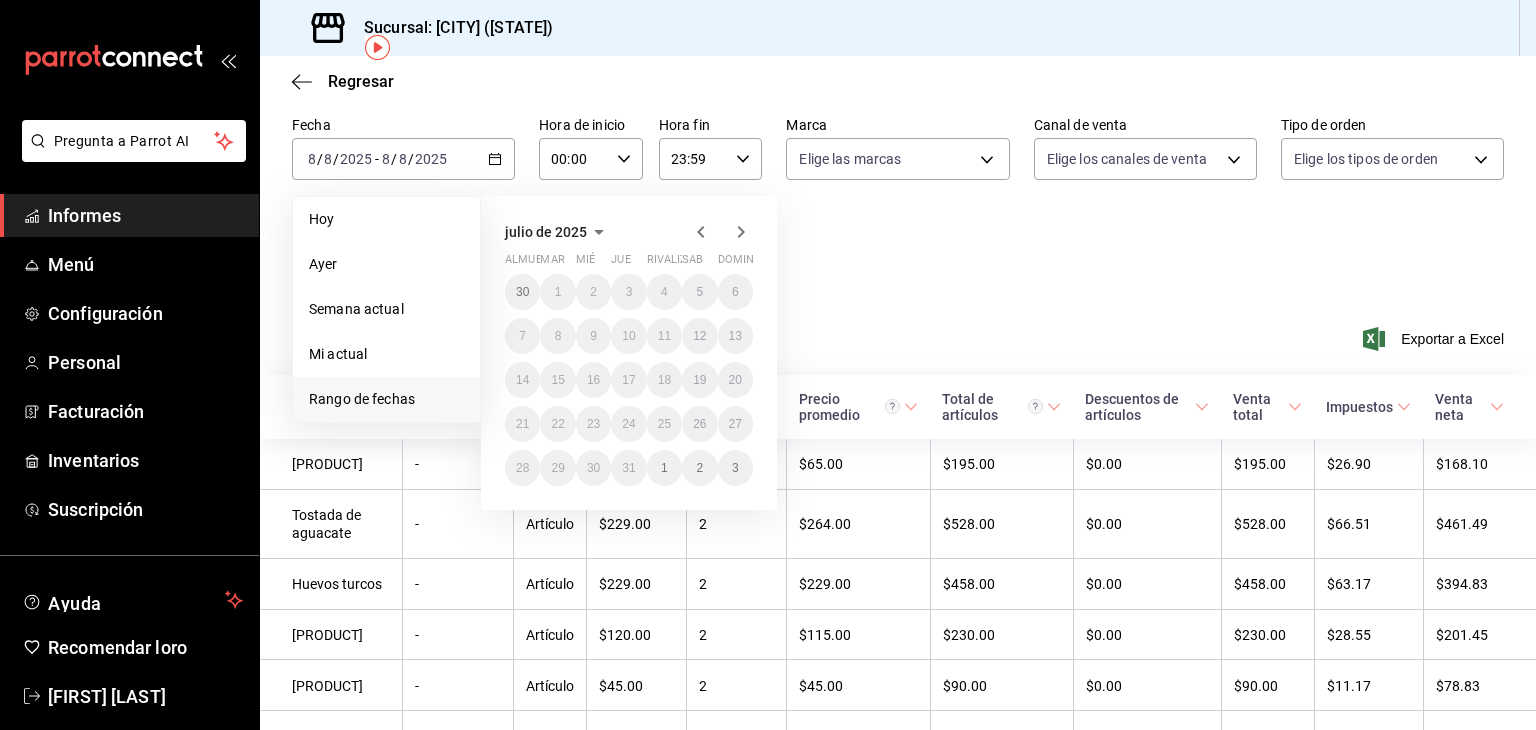 click on "Ver resumen Ver ventas Ver cargos Exportar a Excel" at bounding box center (898, 333) 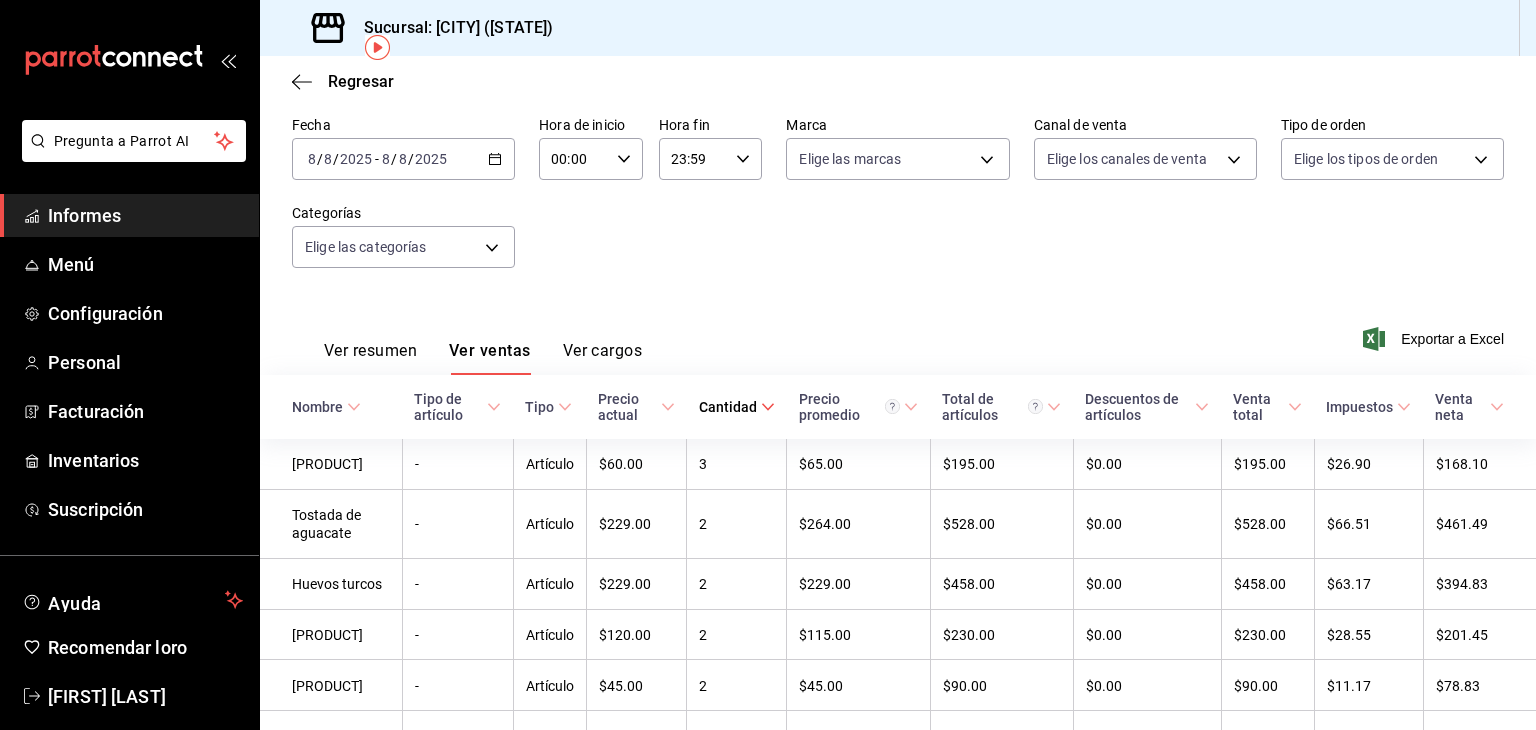 click 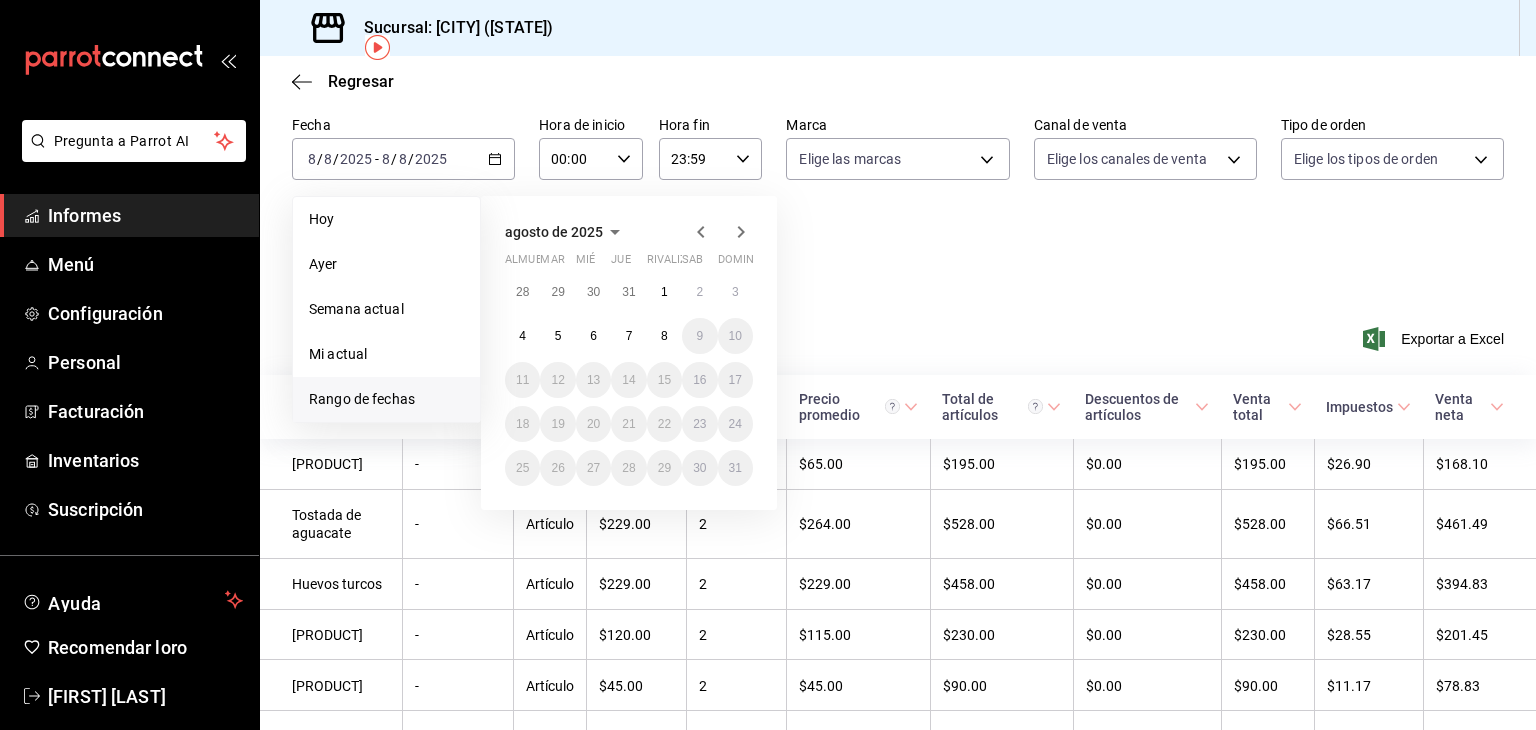 click on "Rango de fechas" at bounding box center [386, 399] 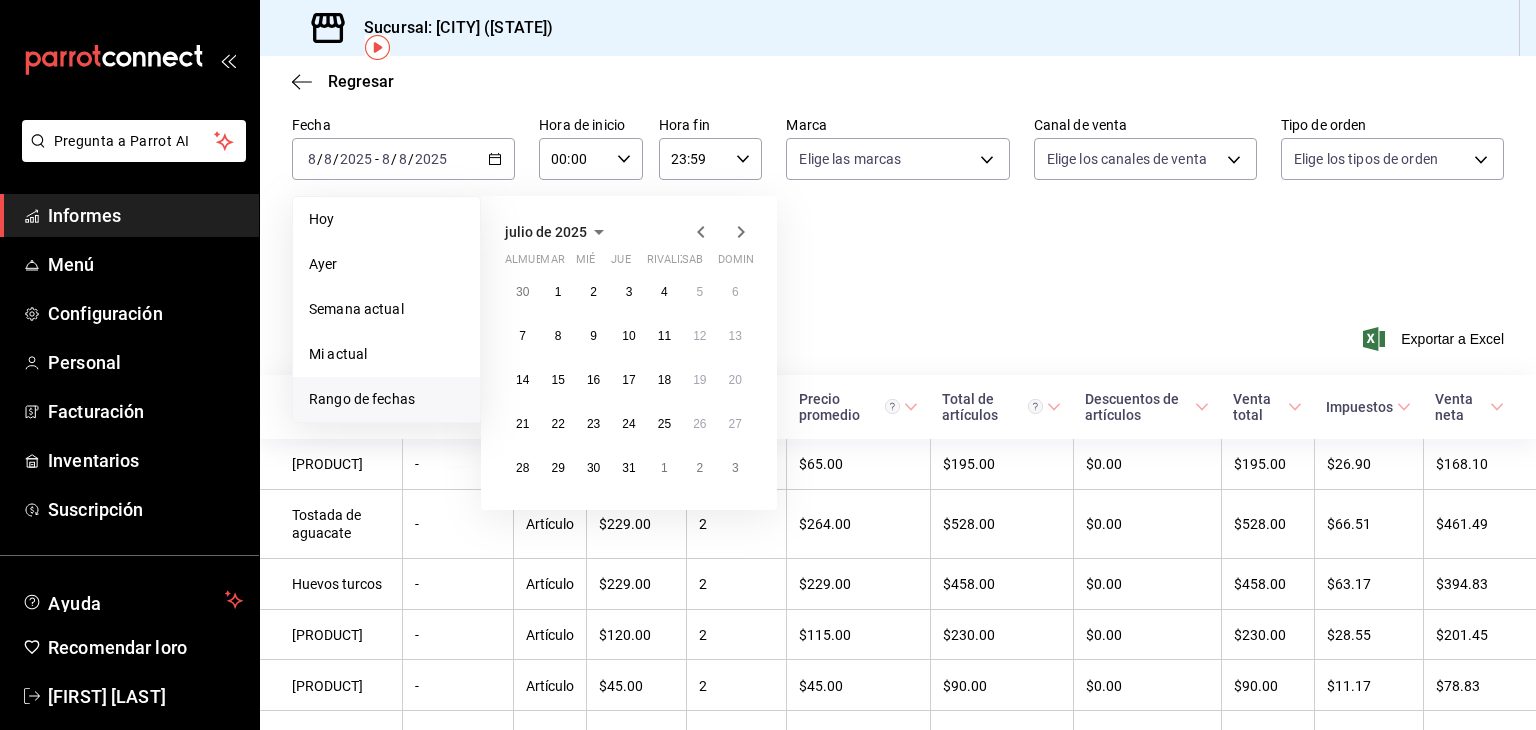 click 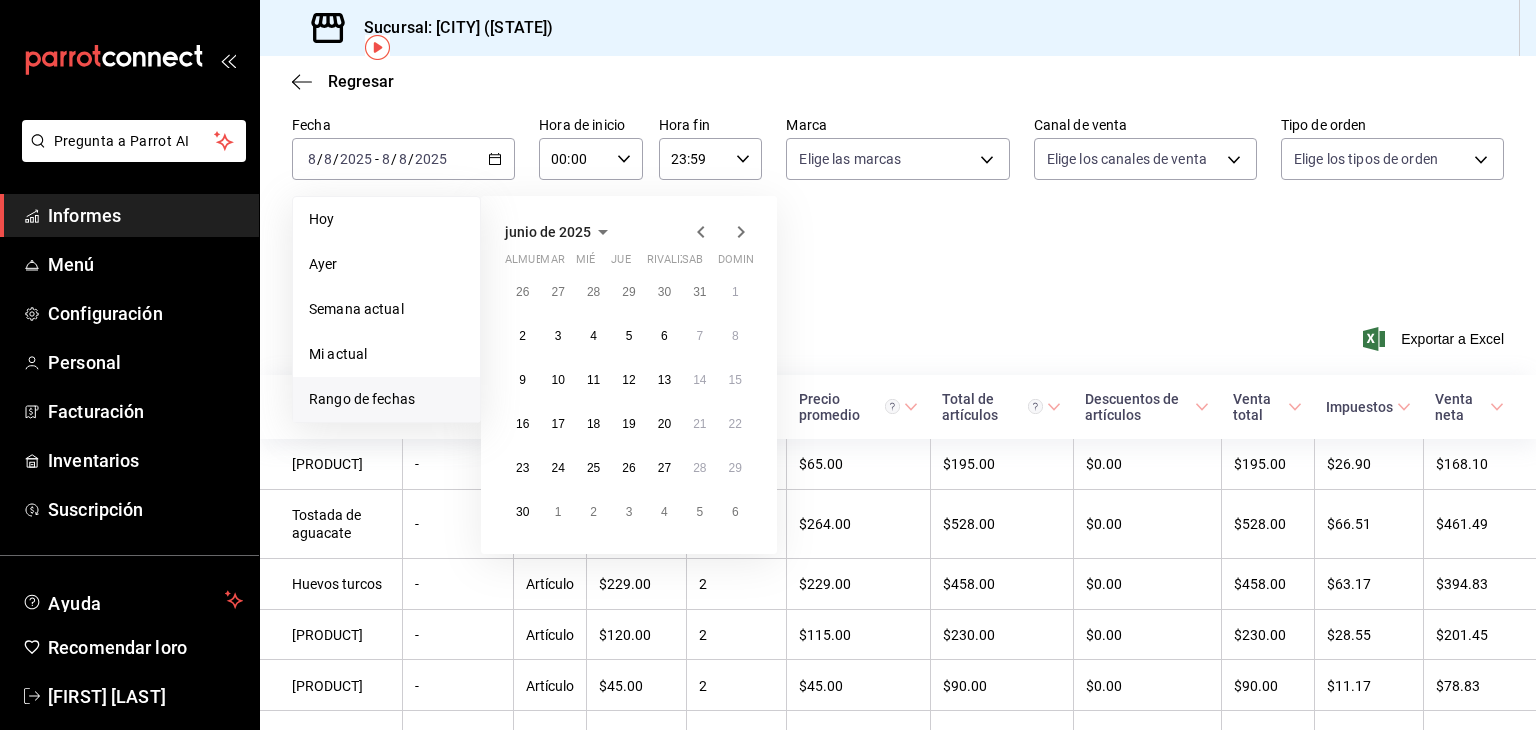 click 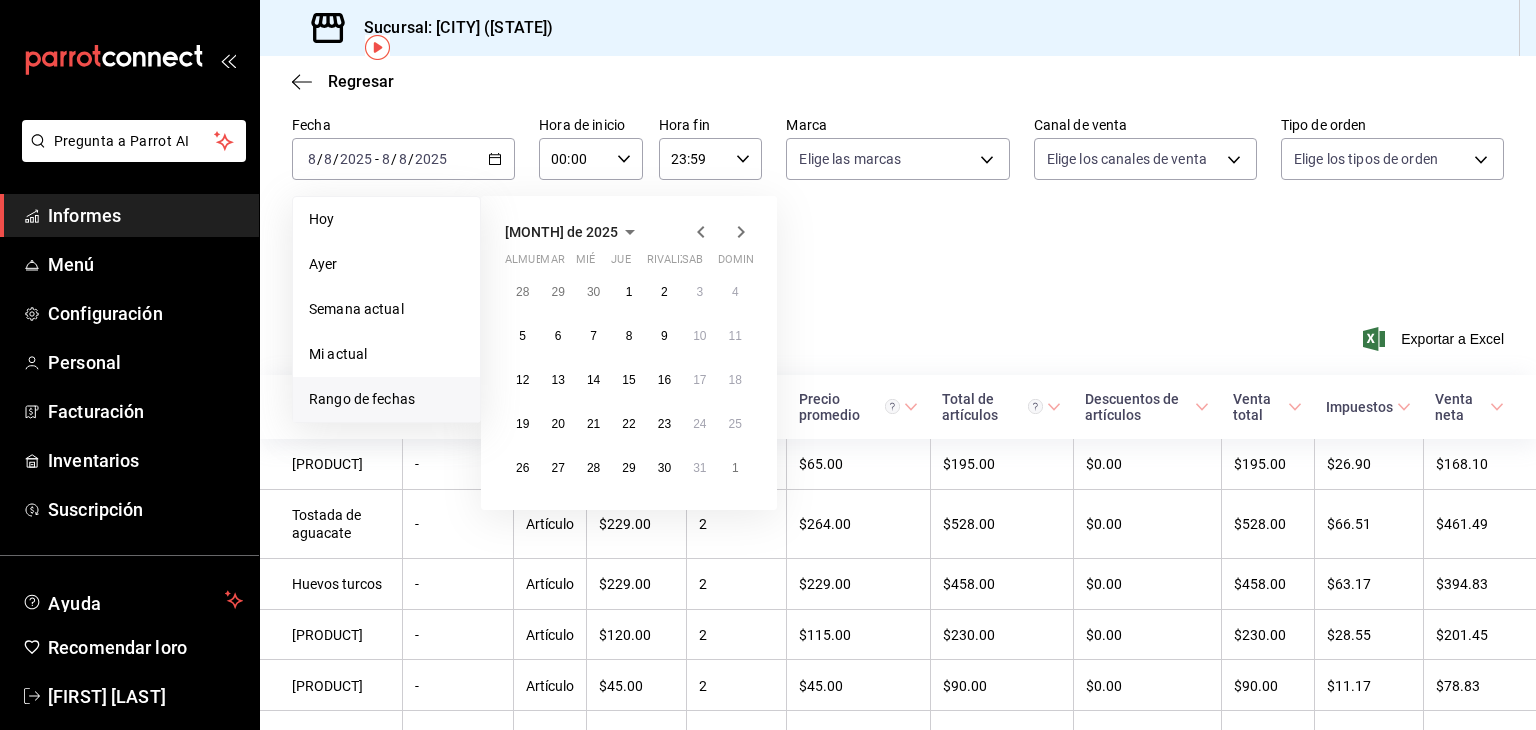 click 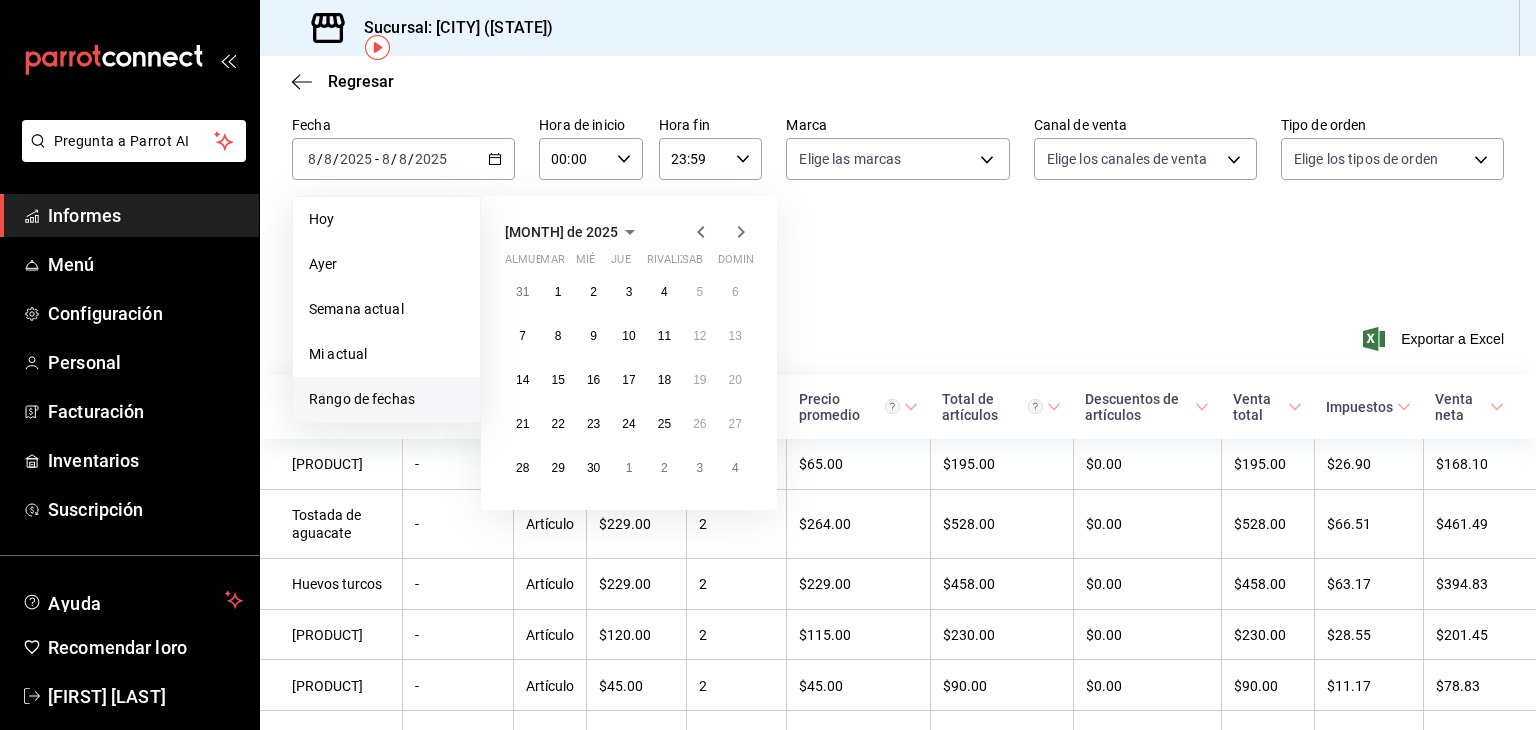 click 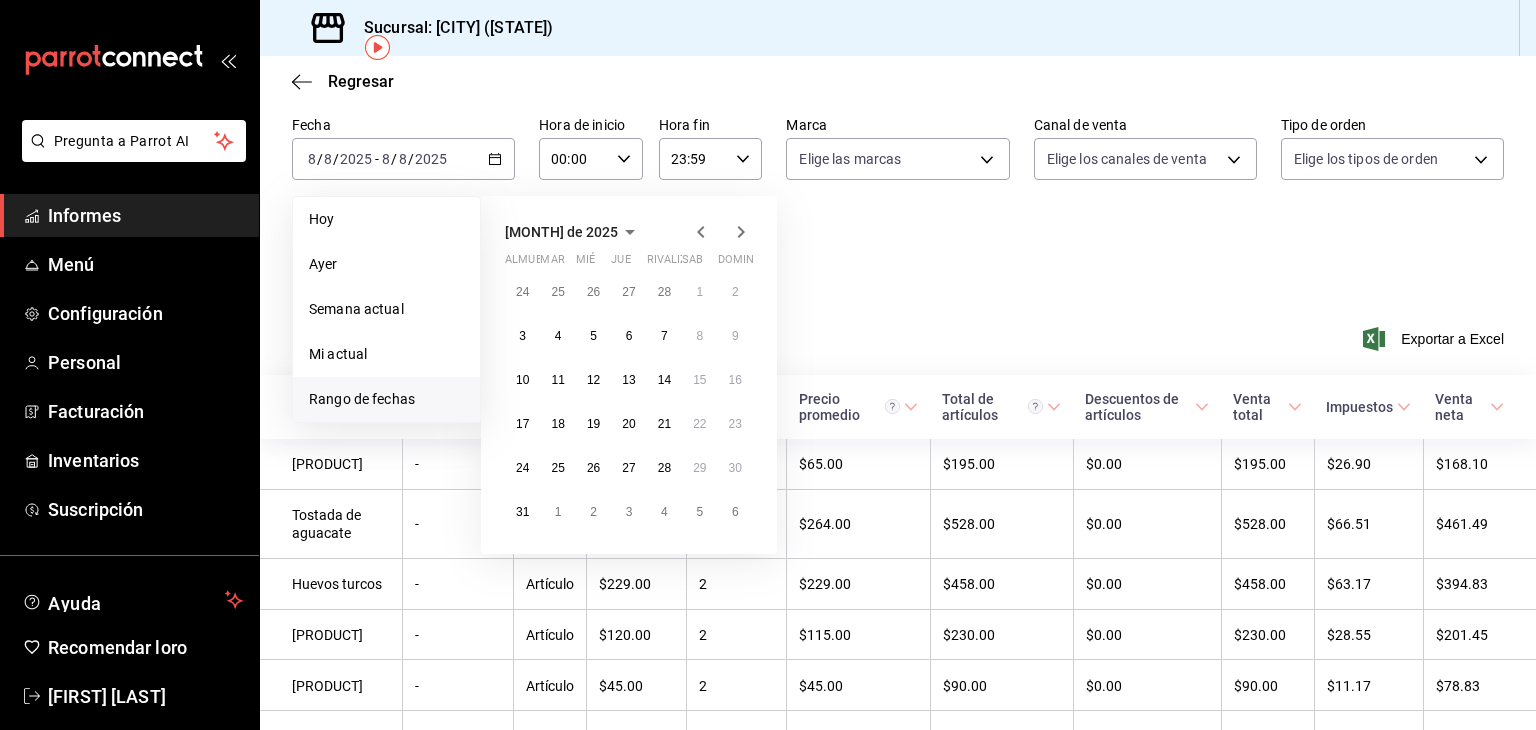 click 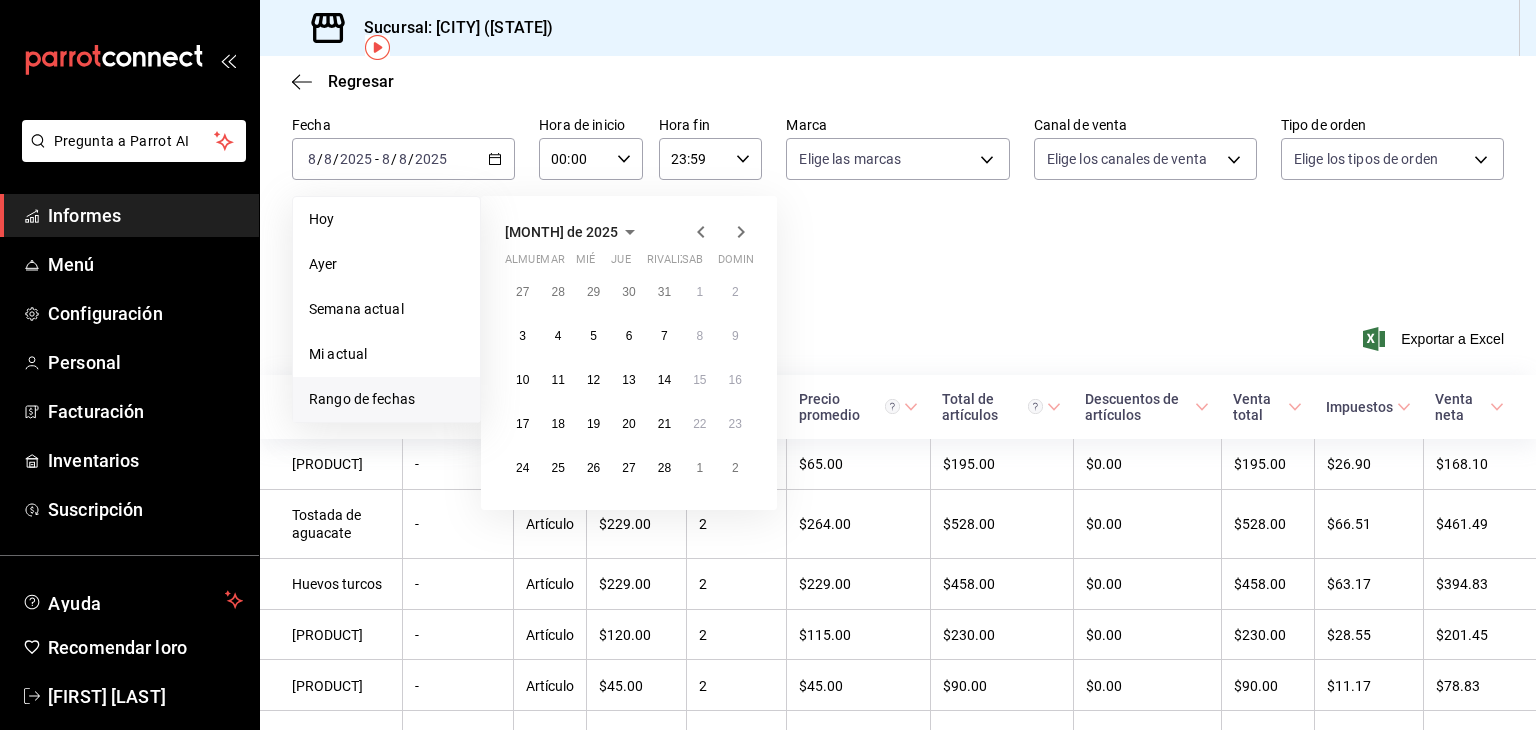 click 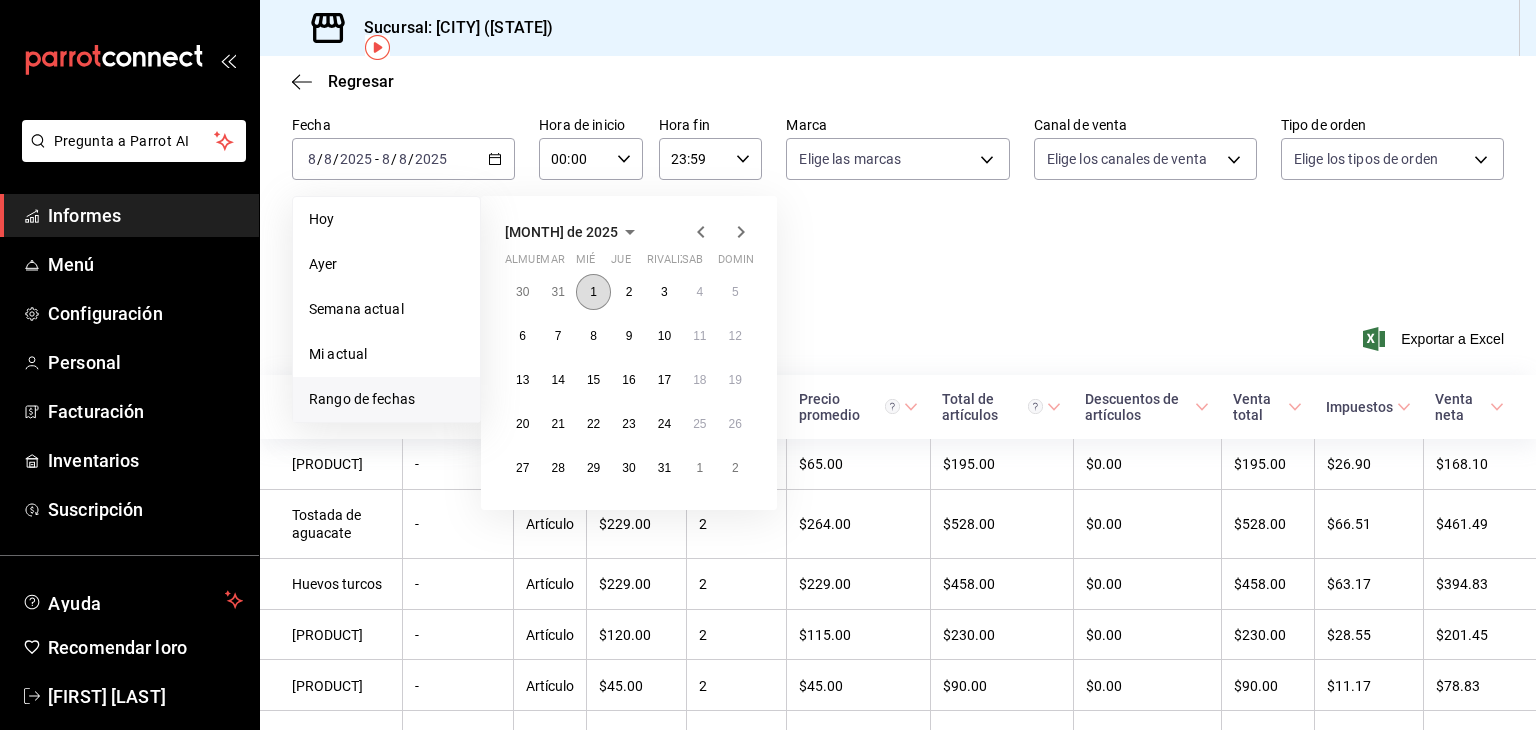 click on "1" at bounding box center (593, 292) 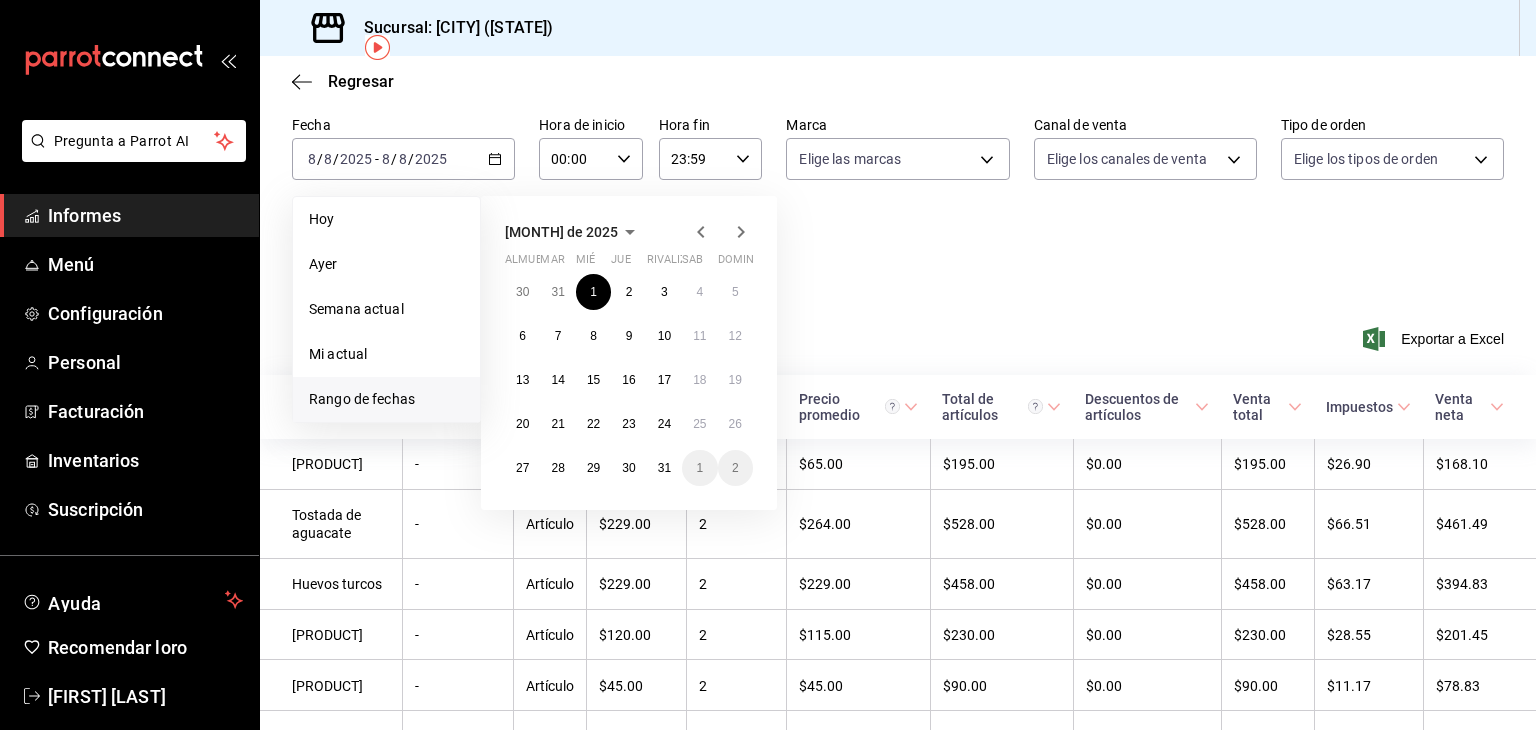click 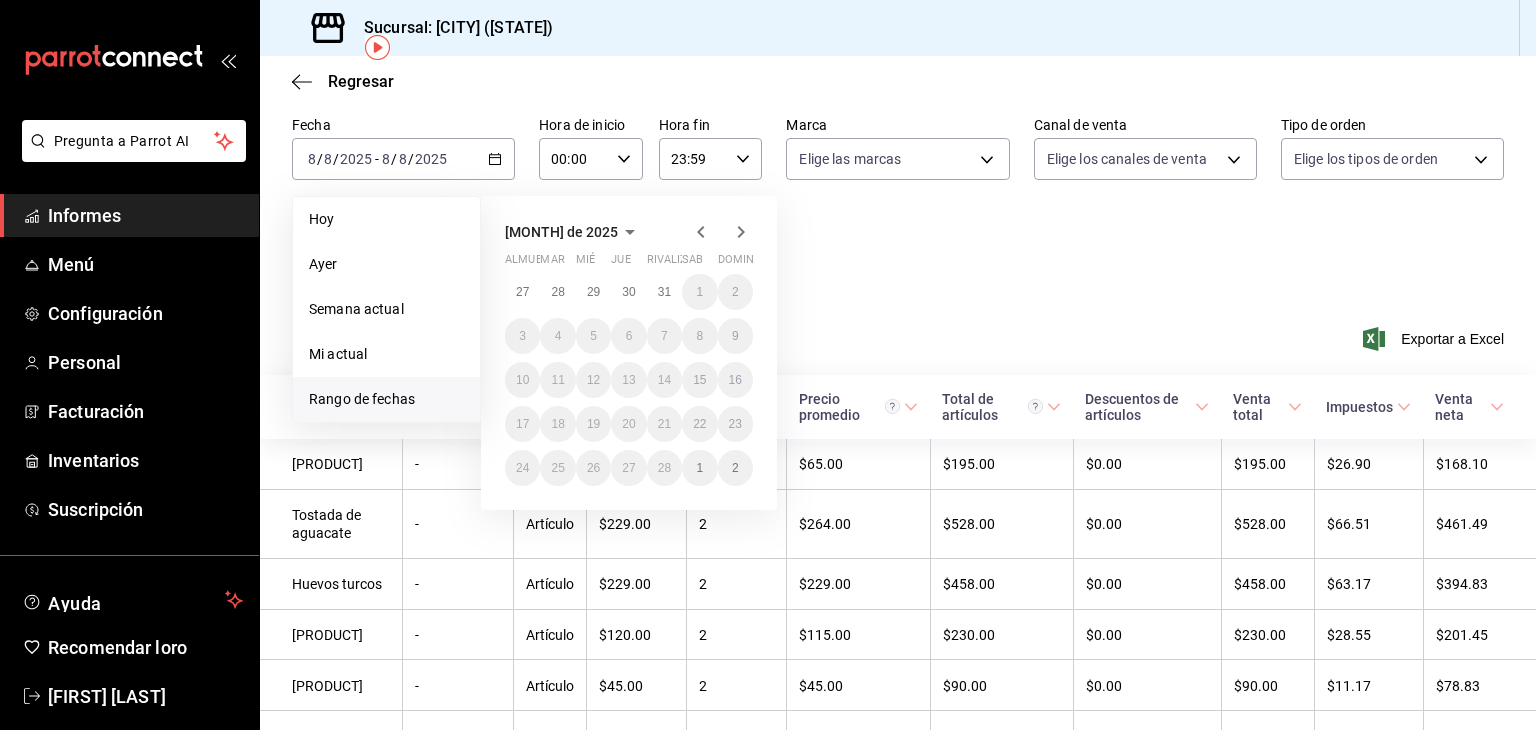 click 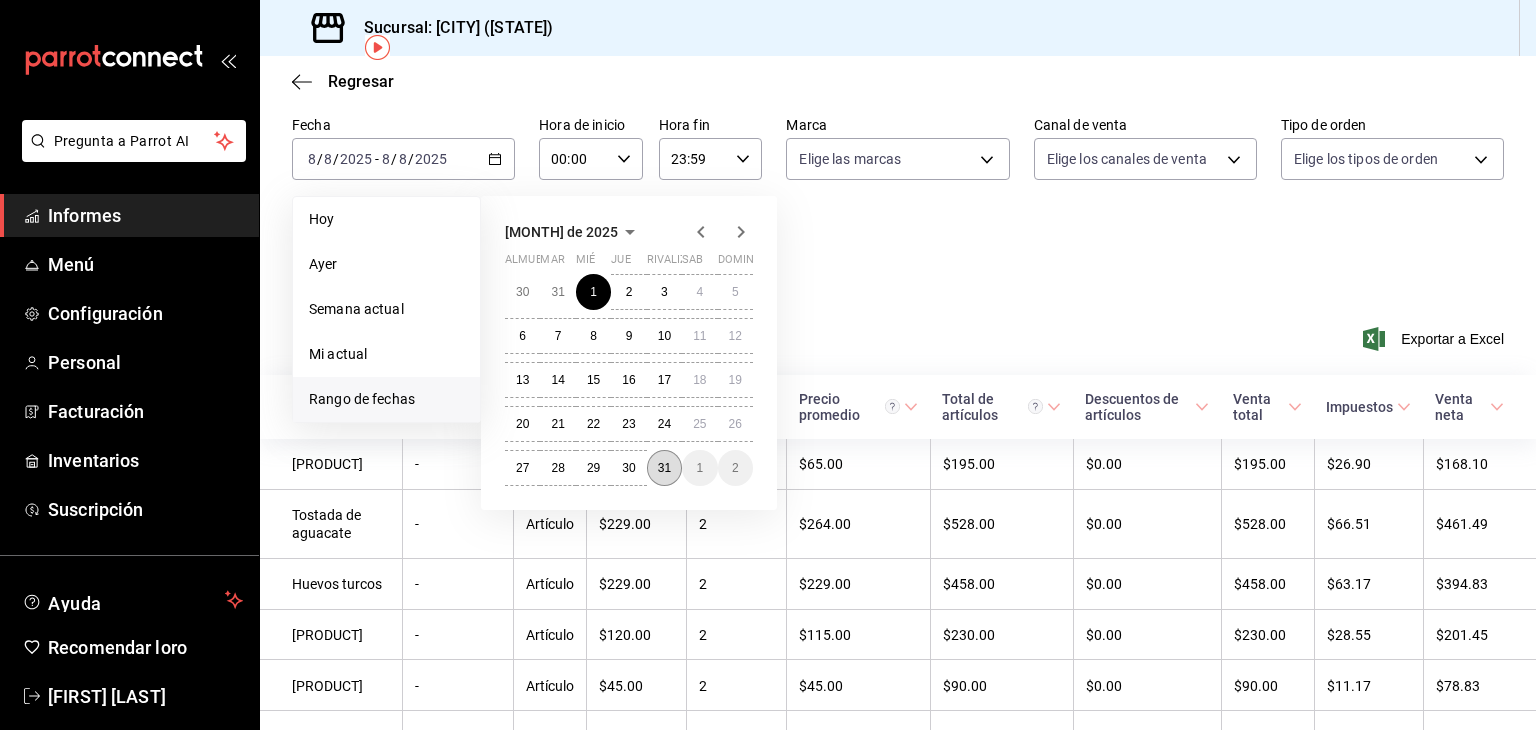 click on "31" at bounding box center [664, 468] 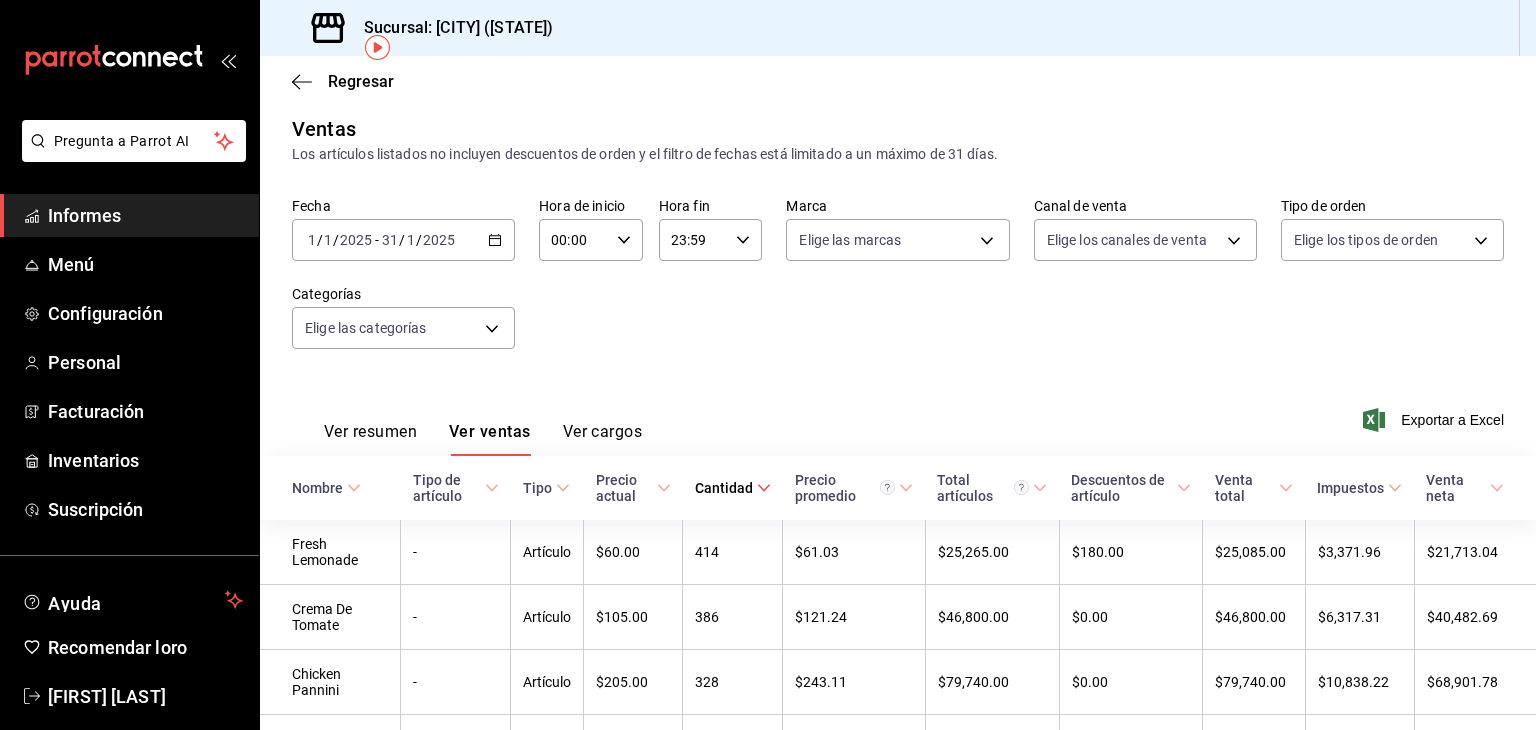 scroll, scrollTop: 90, scrollLeft: 0, axis: vertical 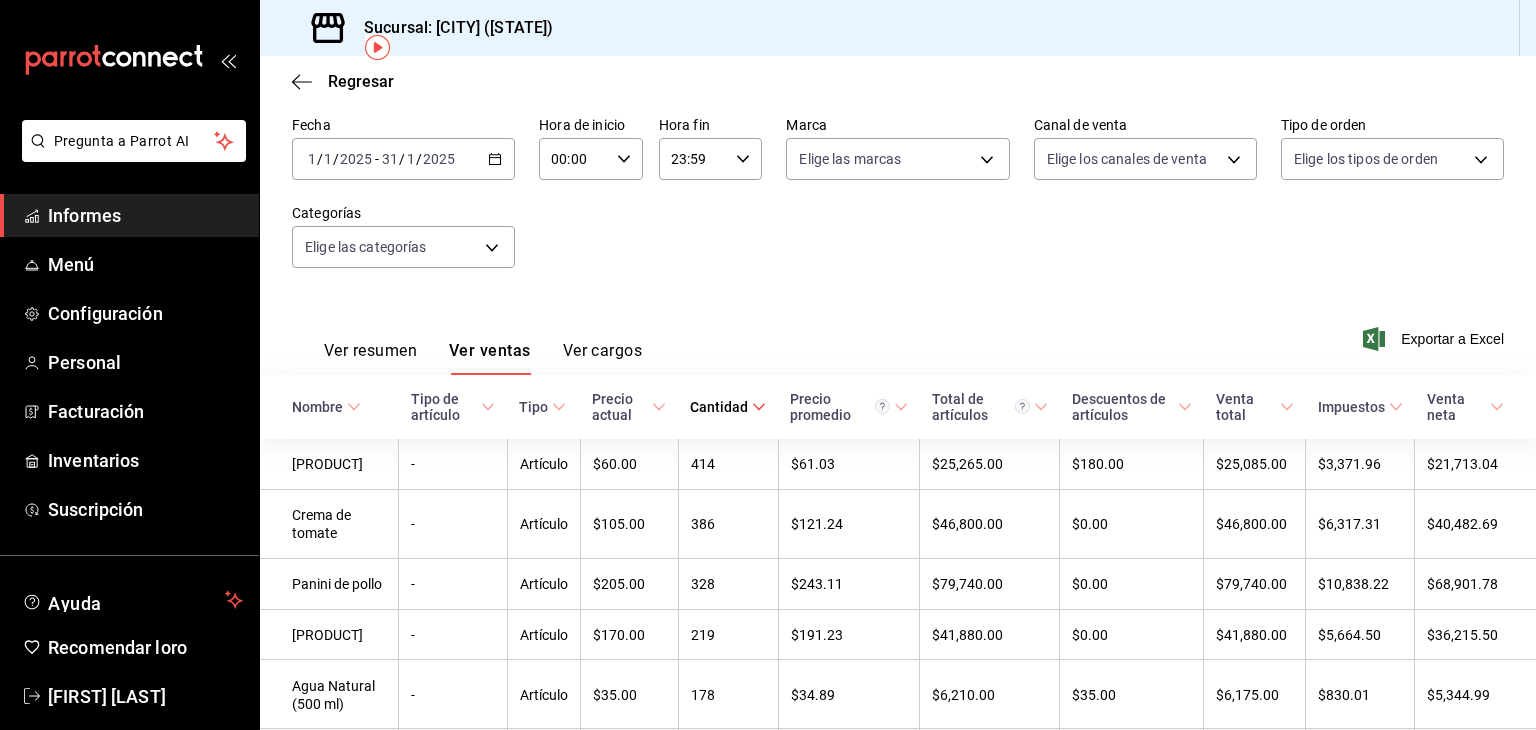 click on "Cantidad" at bounding box center (719, 407) 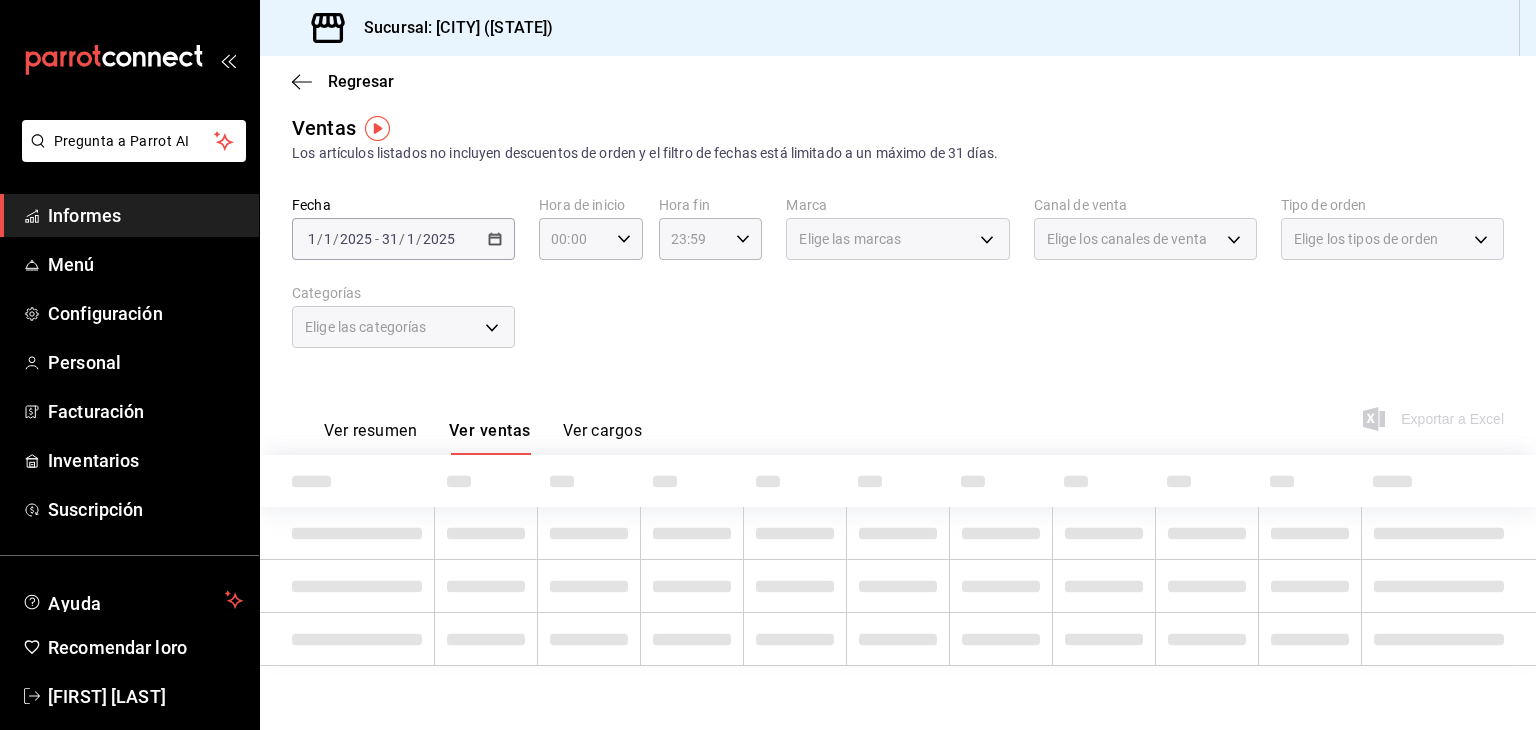 scroll, scrollTop: 9, scrollLeft: 0, axis: vertical 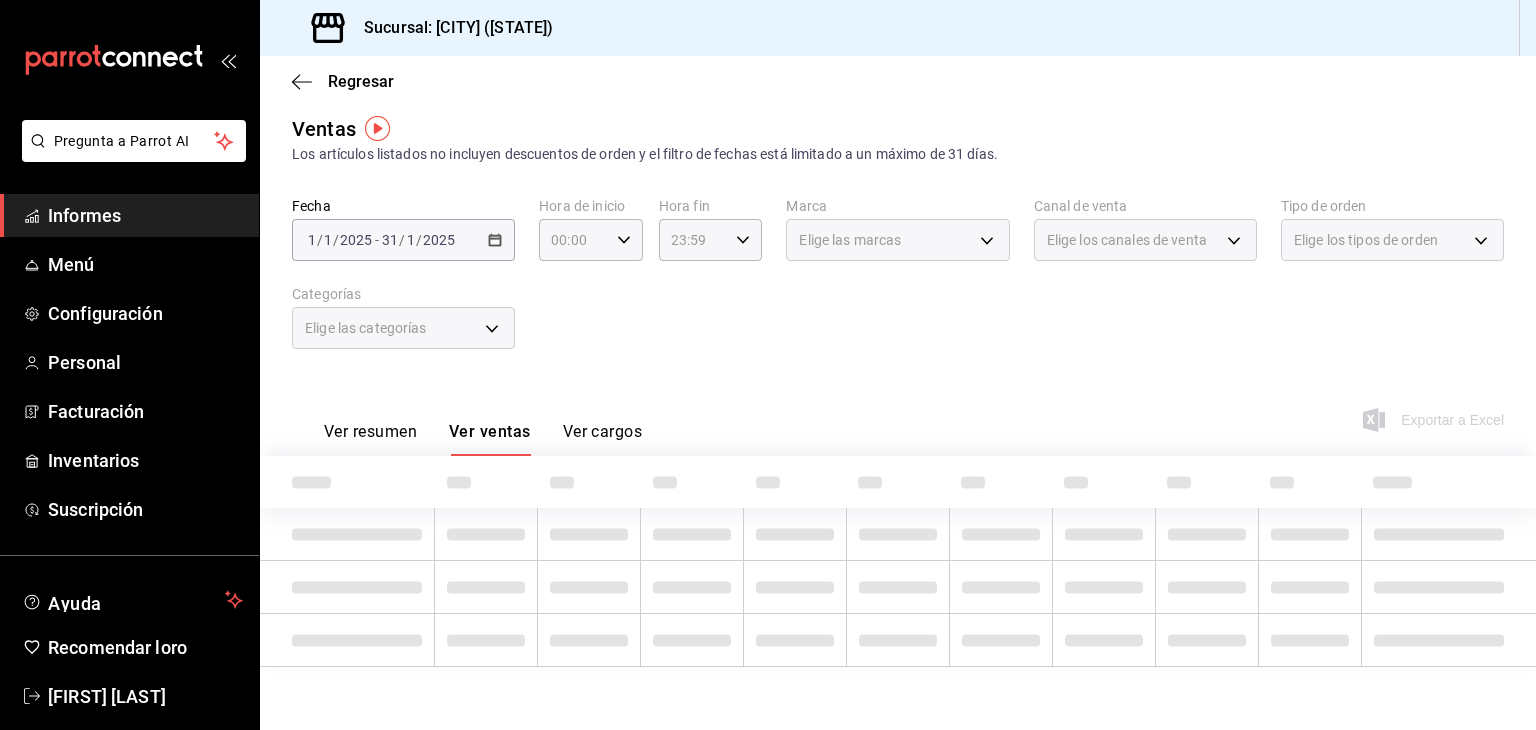 click on "Ver resumen Ver ventas Ver cargos Exportar a Excel" at bounding box center [898, 414] 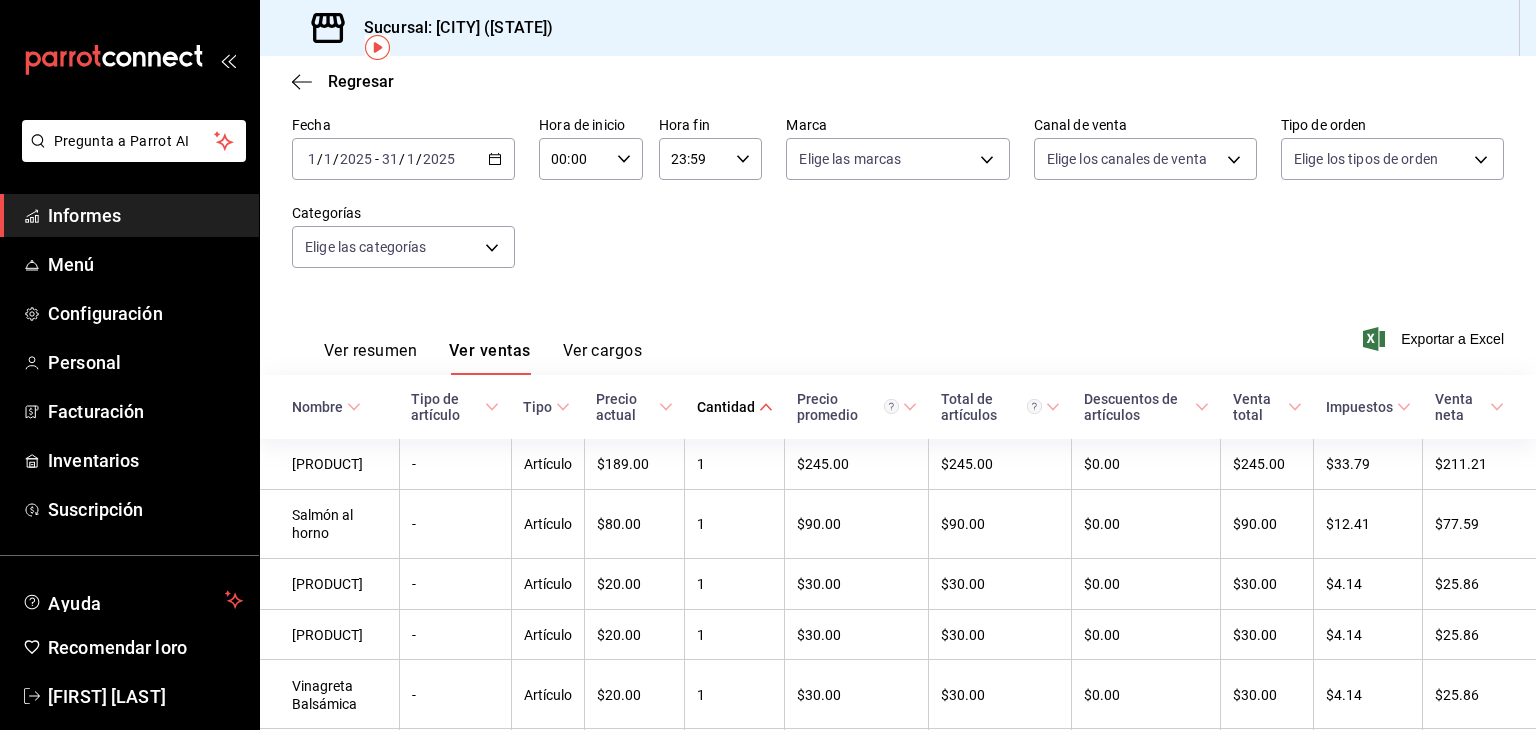 click on "Cantidad" at bounding box center (726, 407) 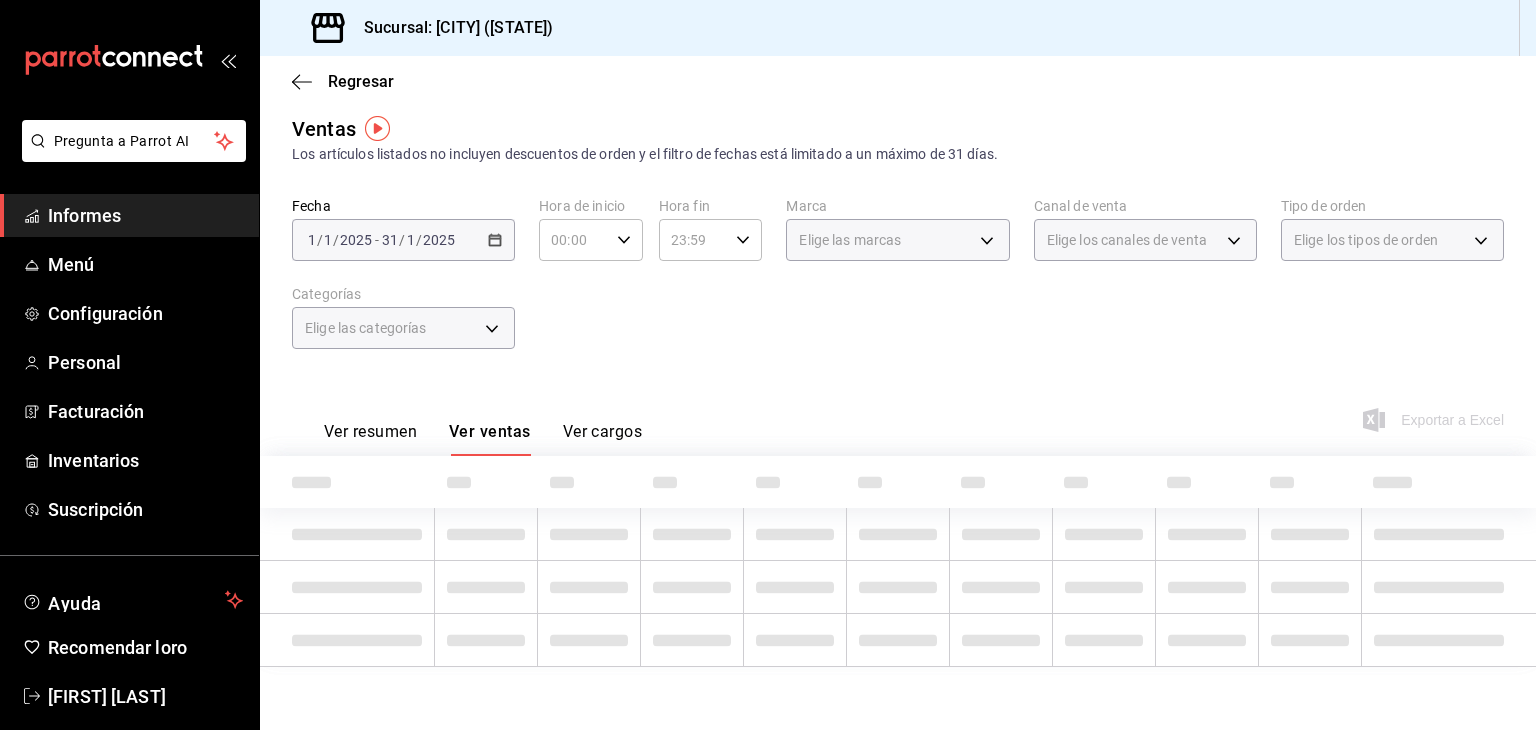 scroll, scrollTop: 90, scrollLeft: 0, axis: vertical 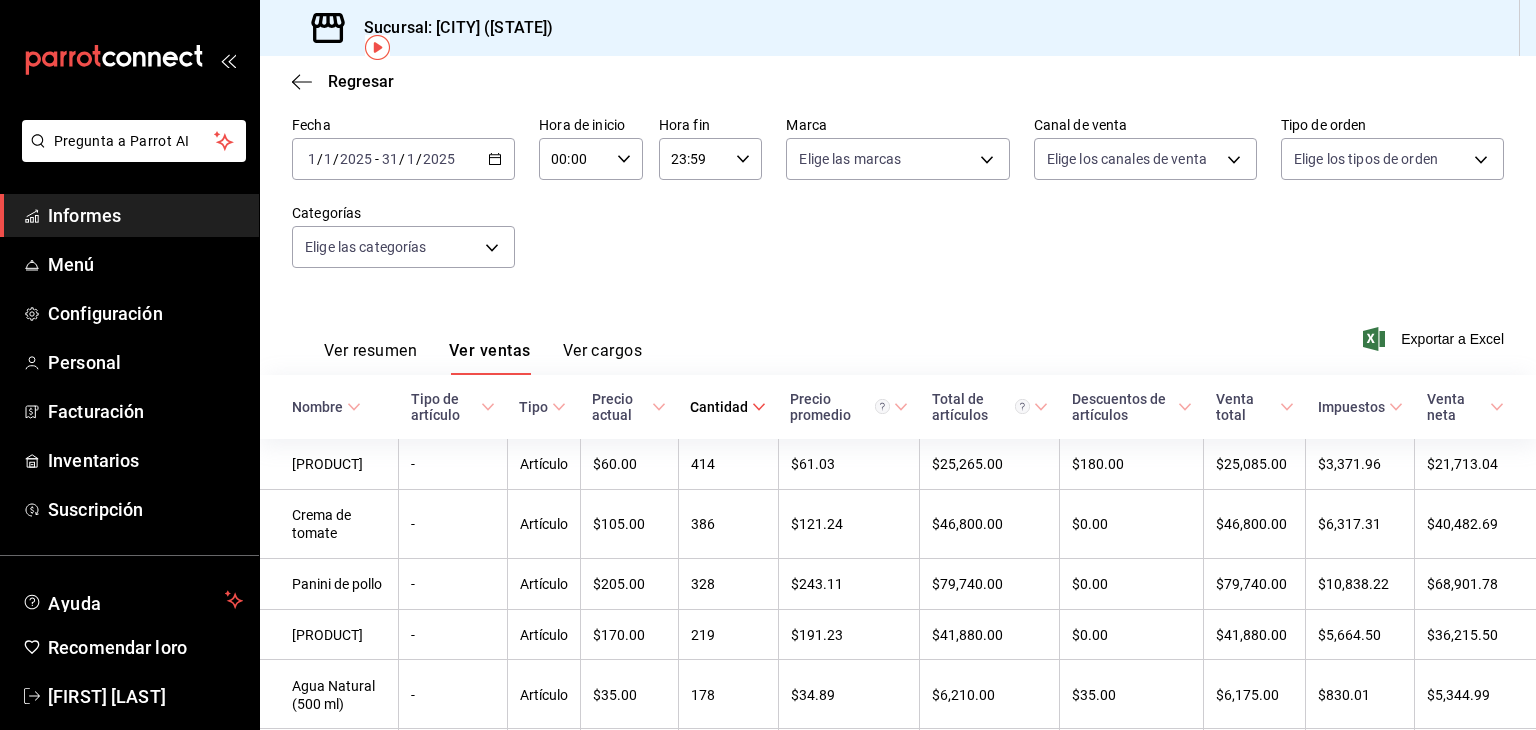 click 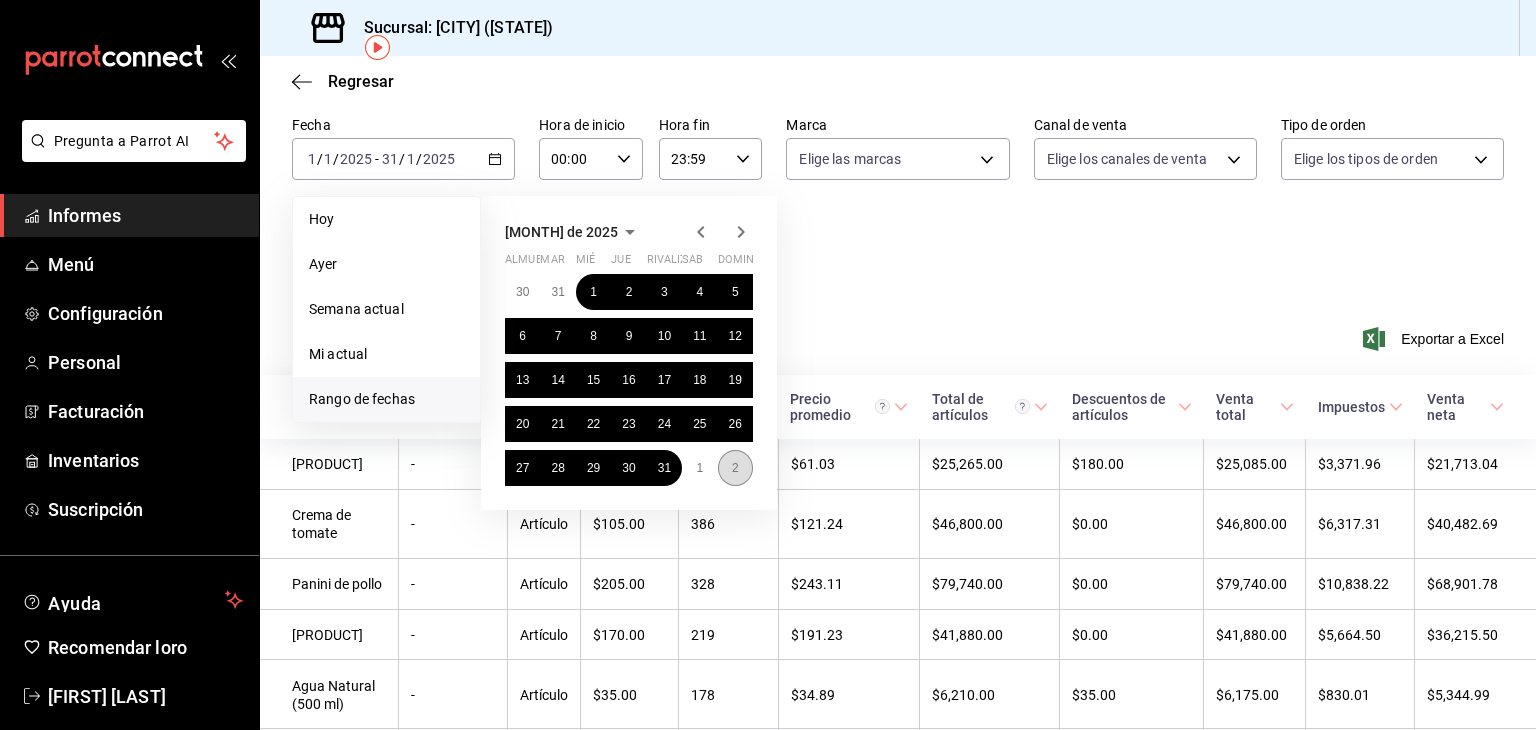 click on "2" at bounding box center (735, 468) 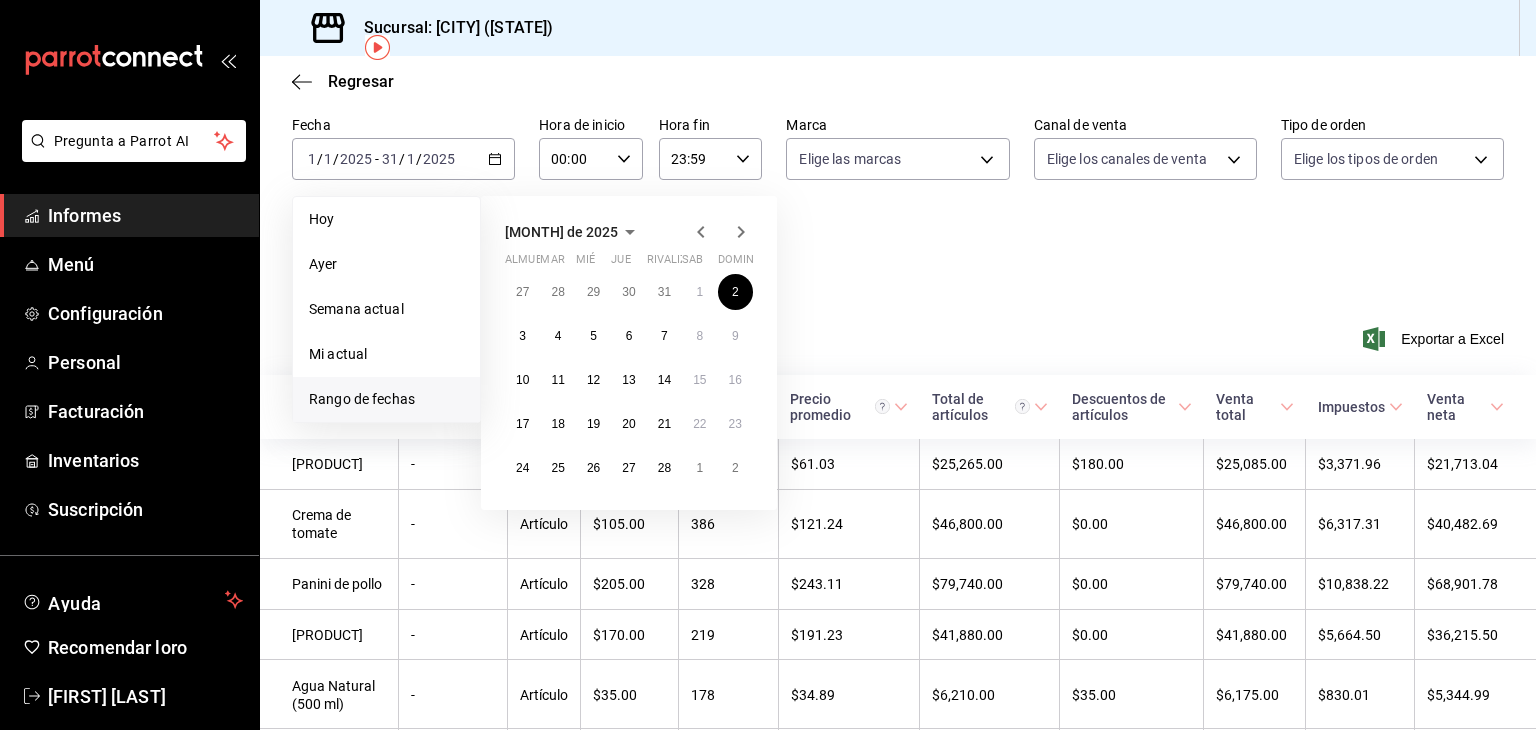 click 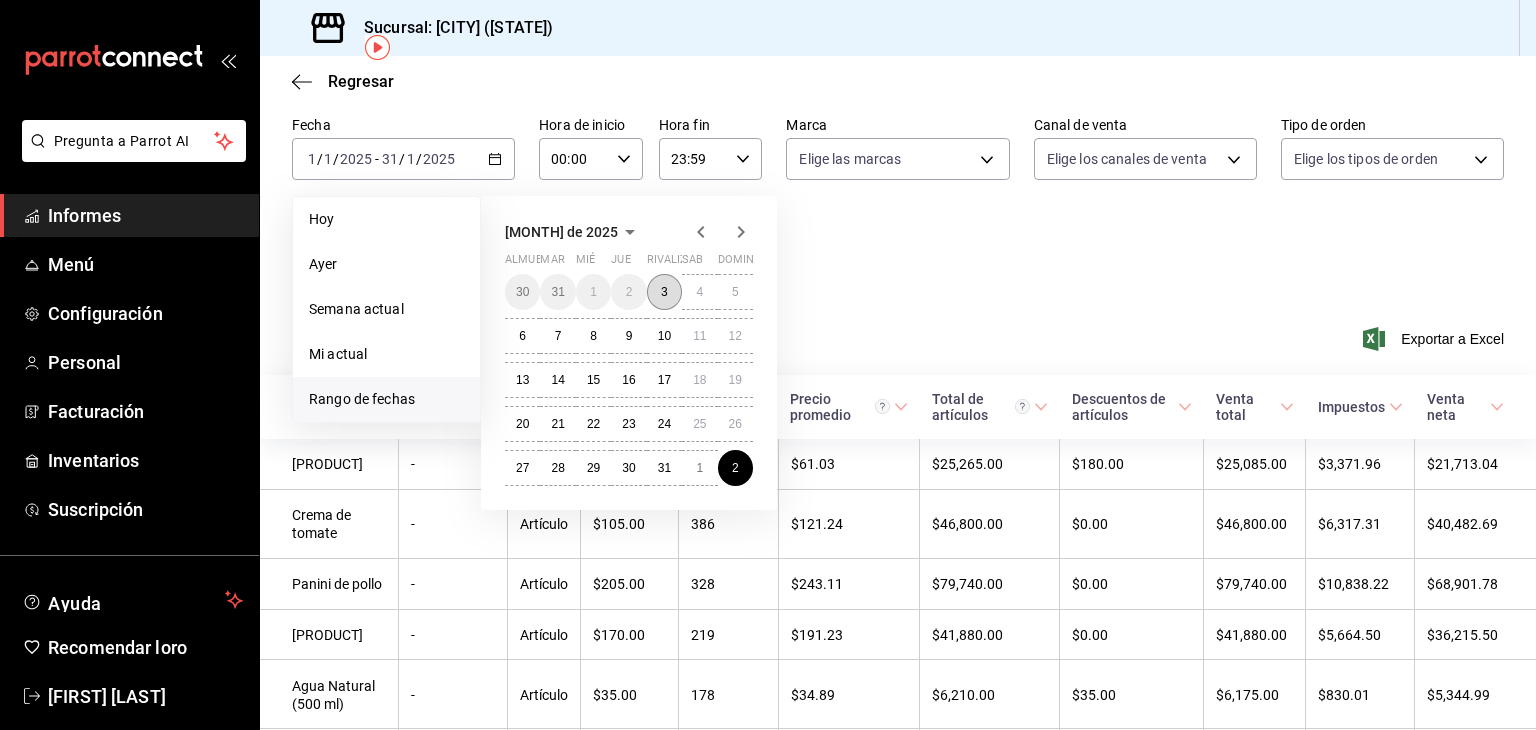 click on "3" at bounding box center (664, 292) 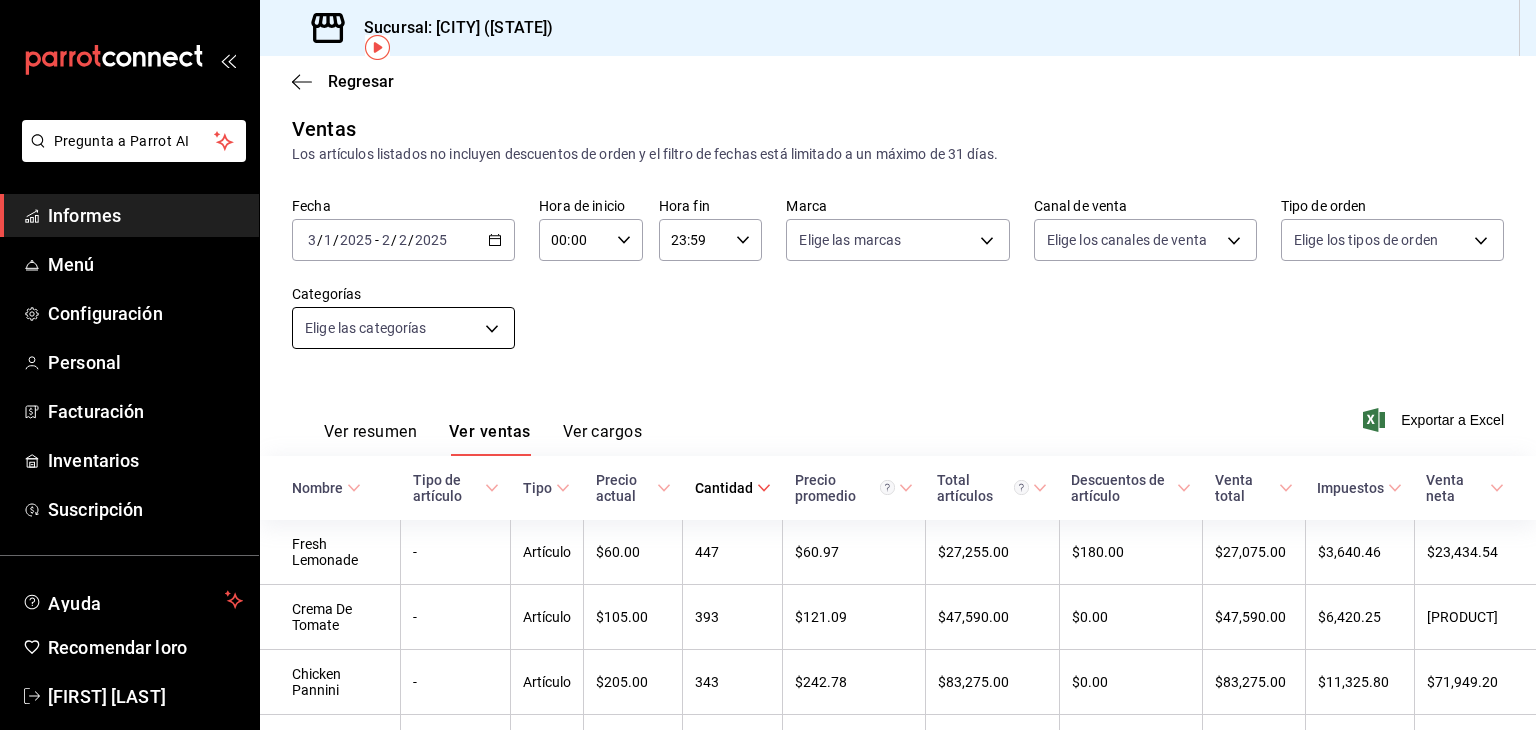 scroll, scrollTop: 90, scrollLeft: 0, axis: vertical 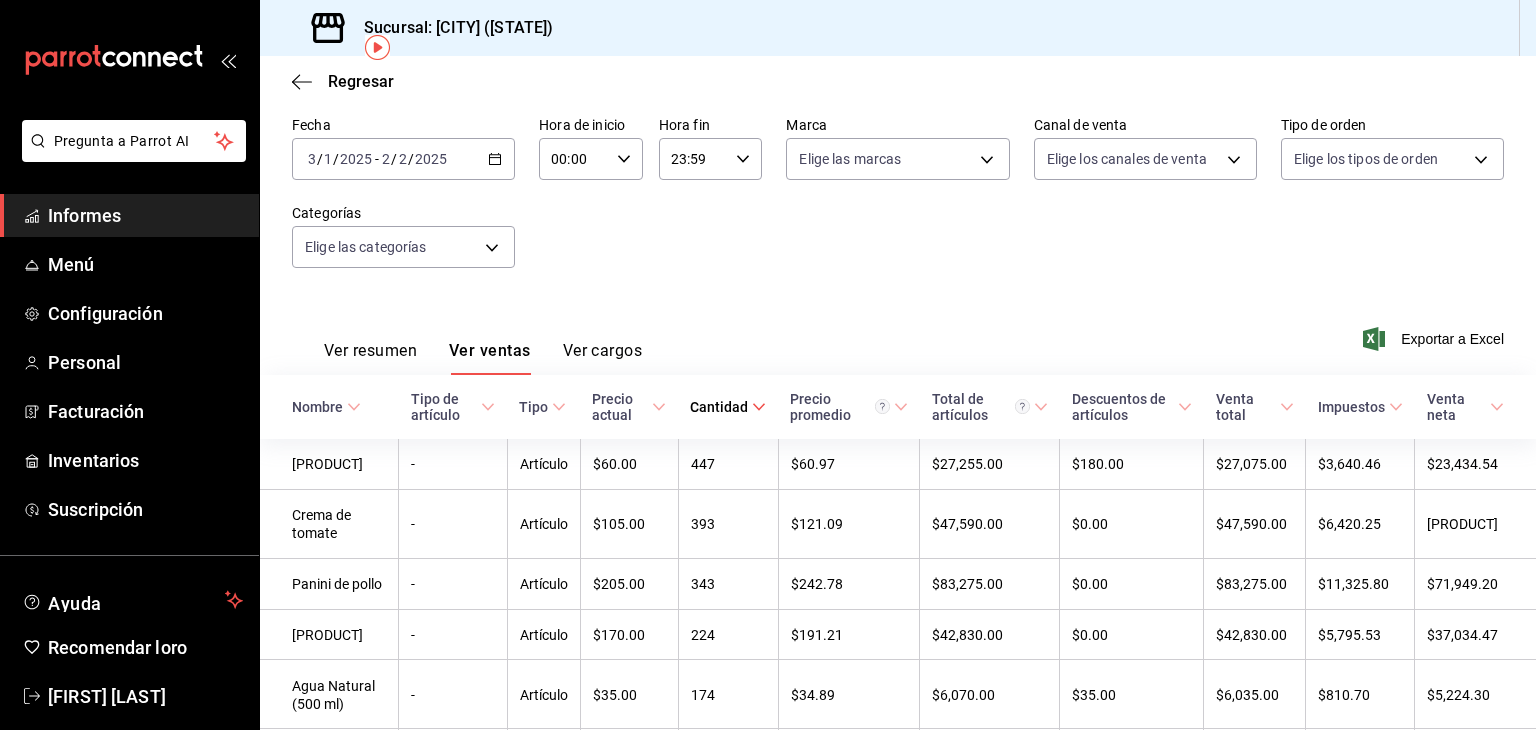 click 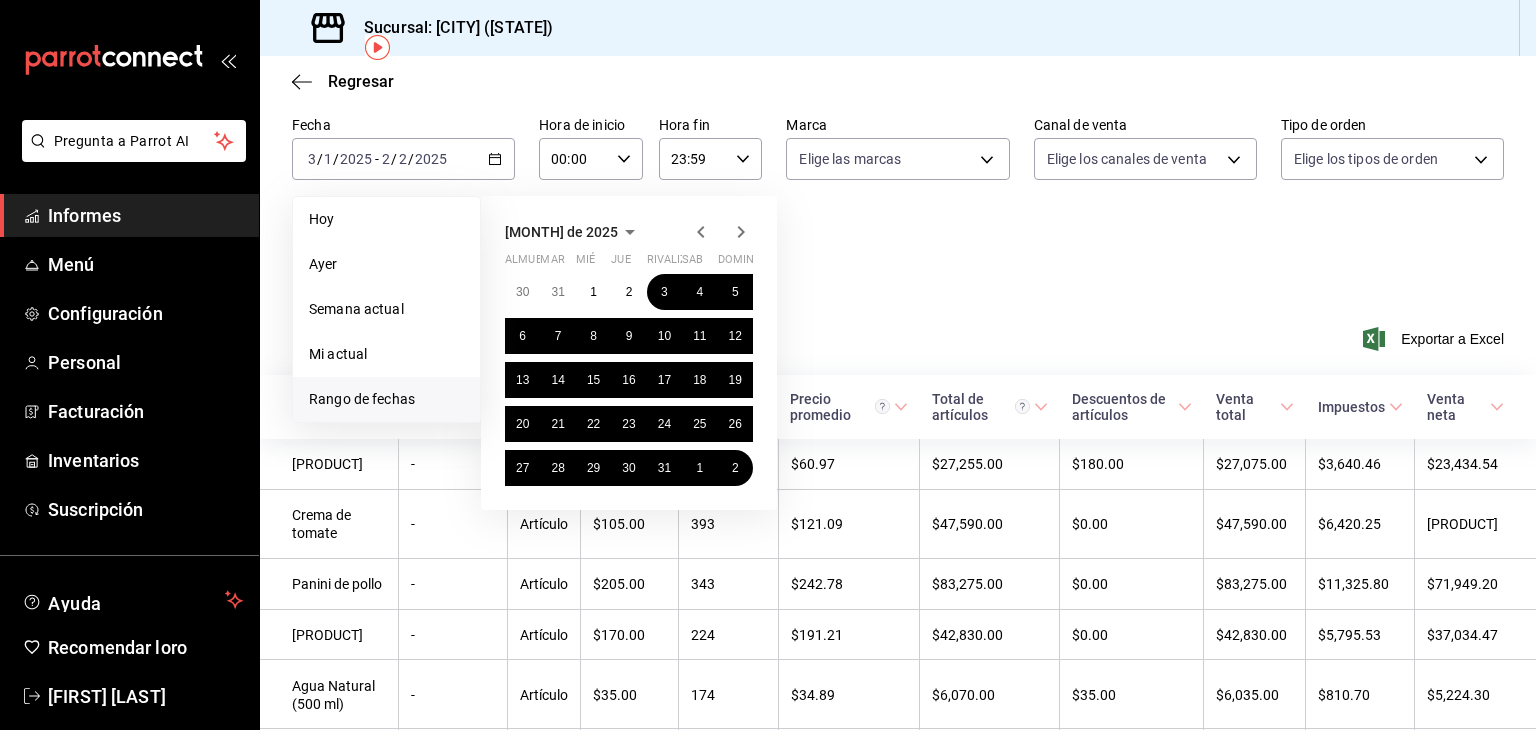 click 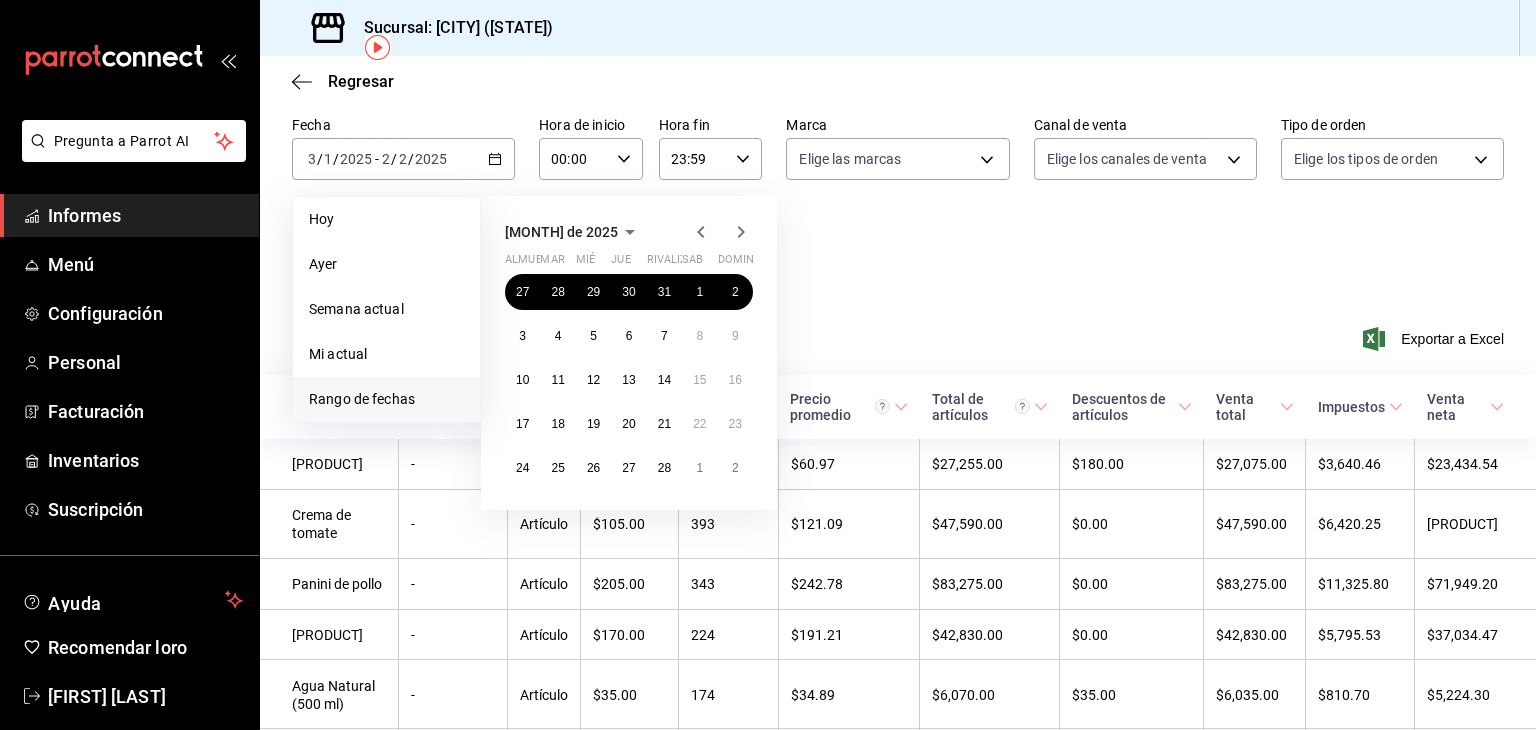 click 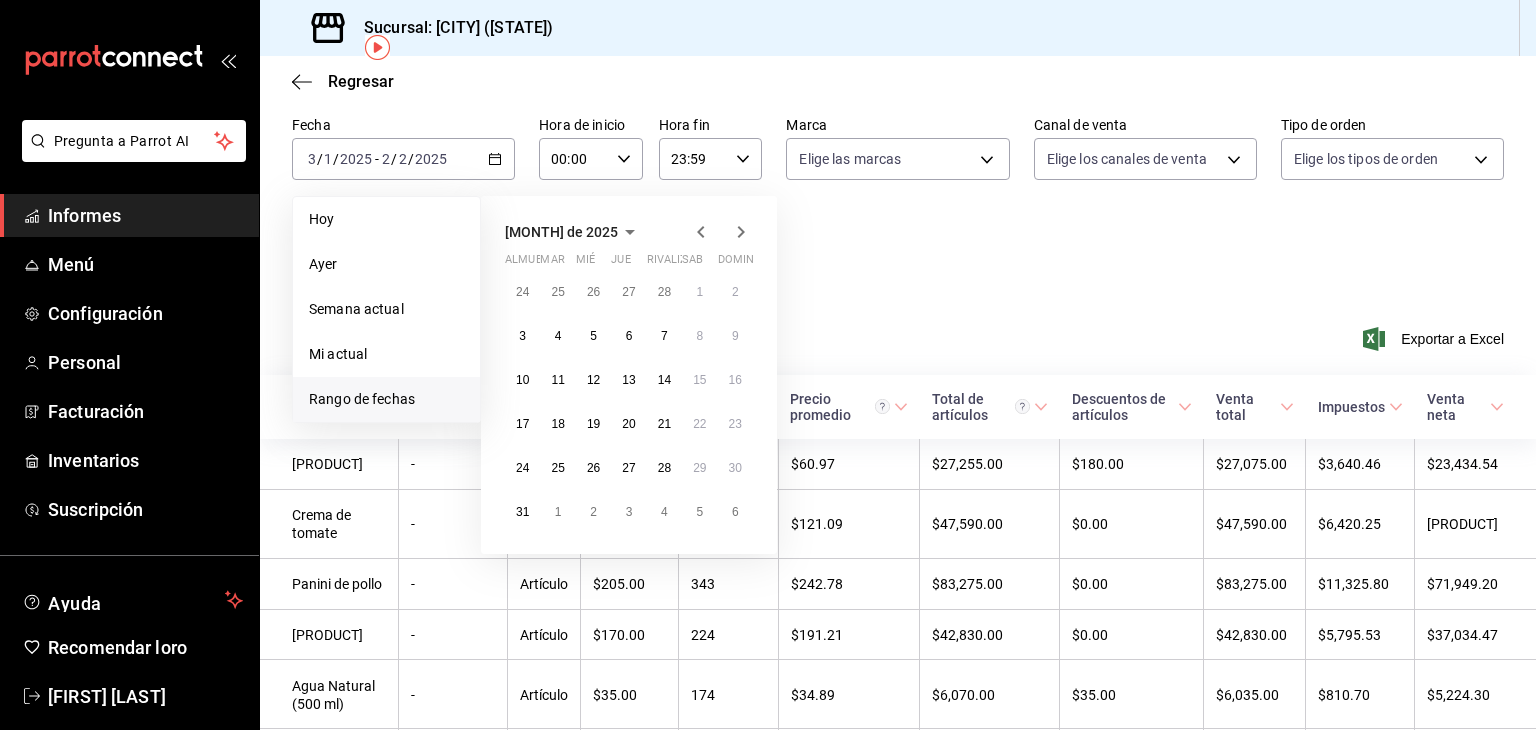 click 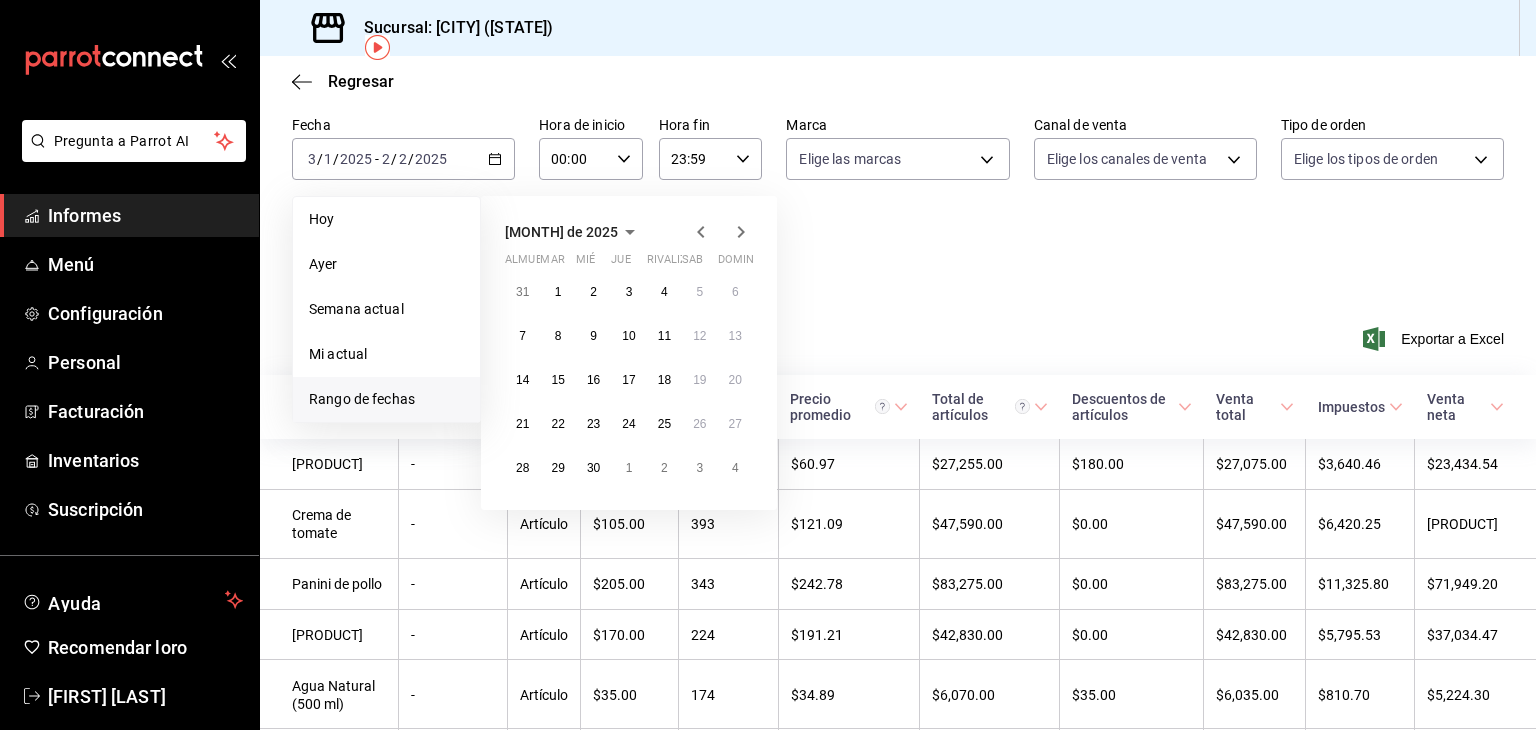 click 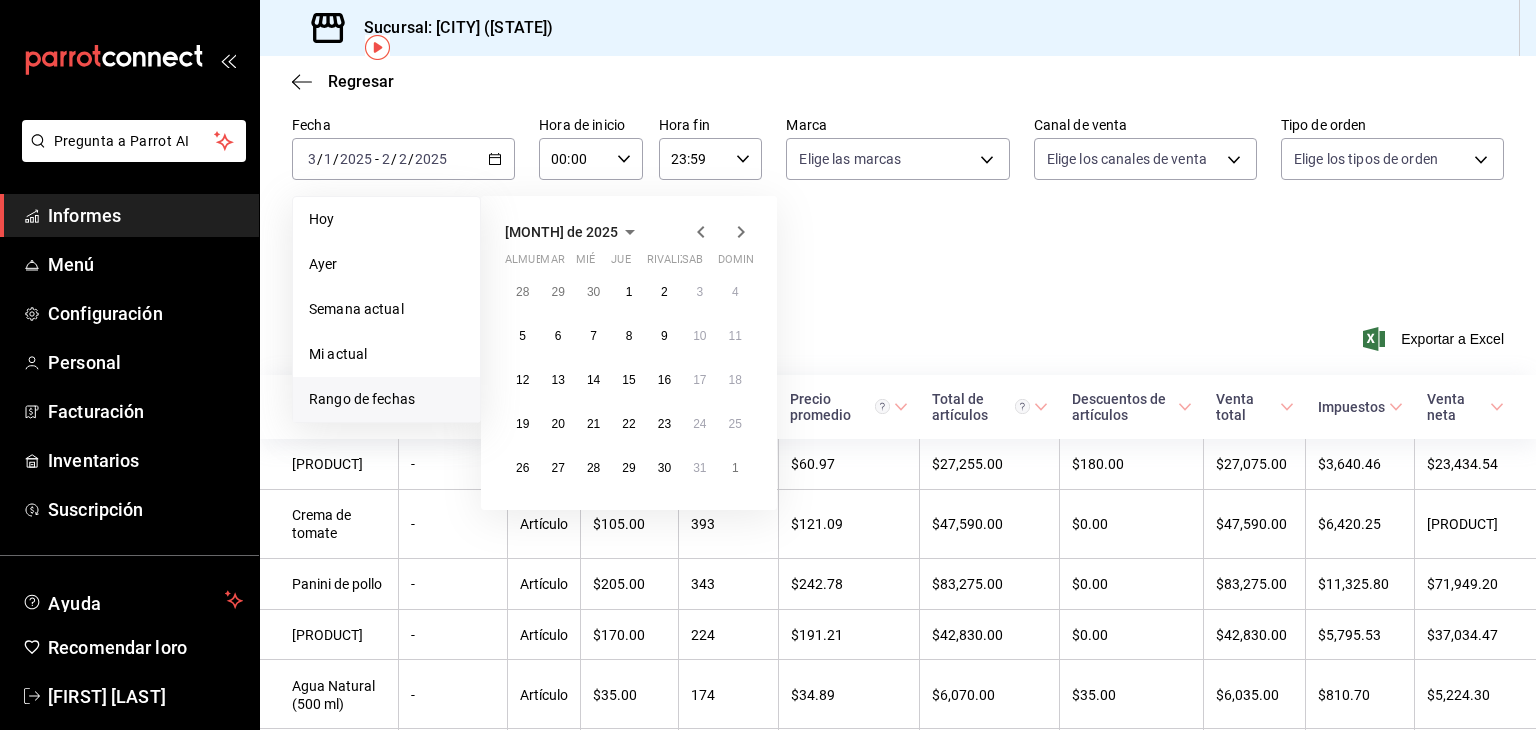 click 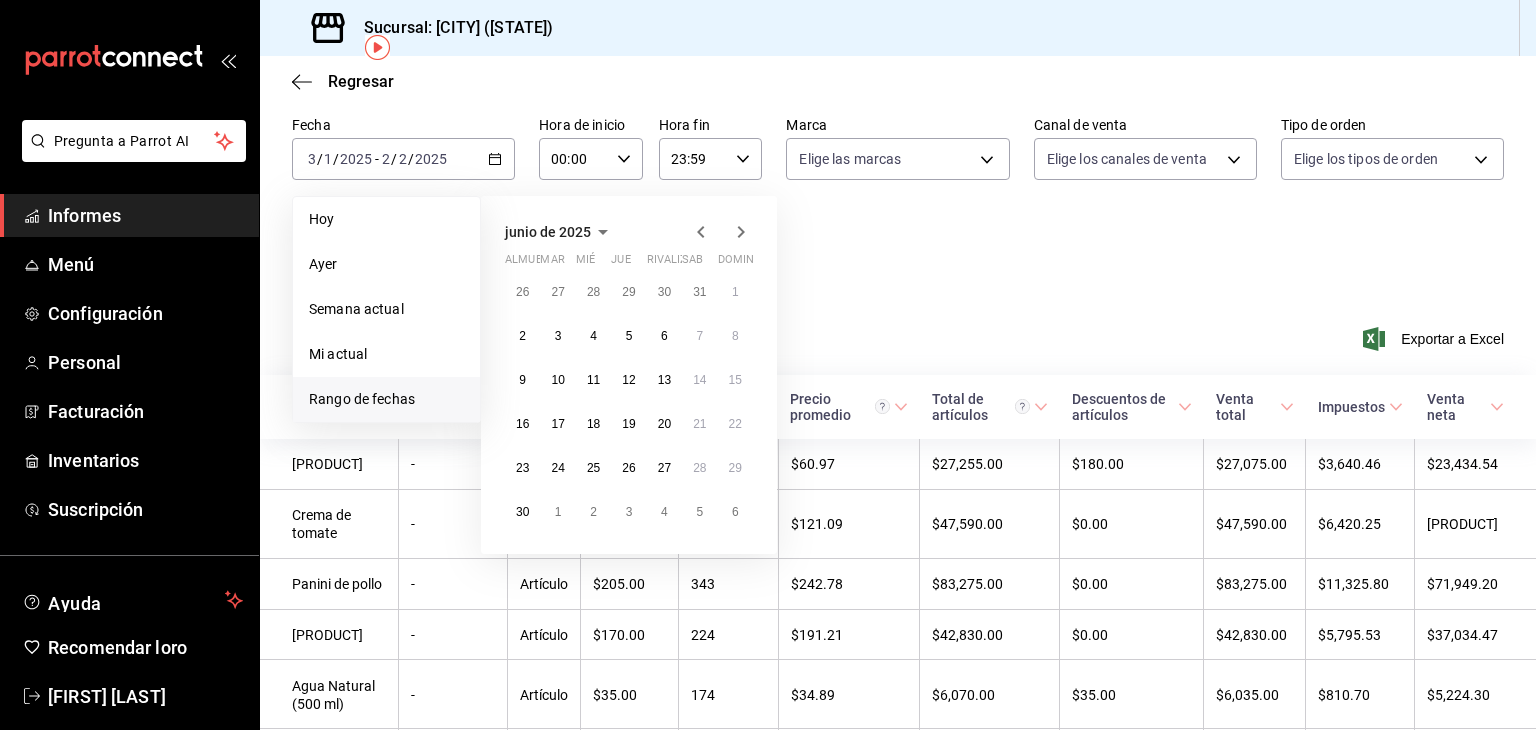 click 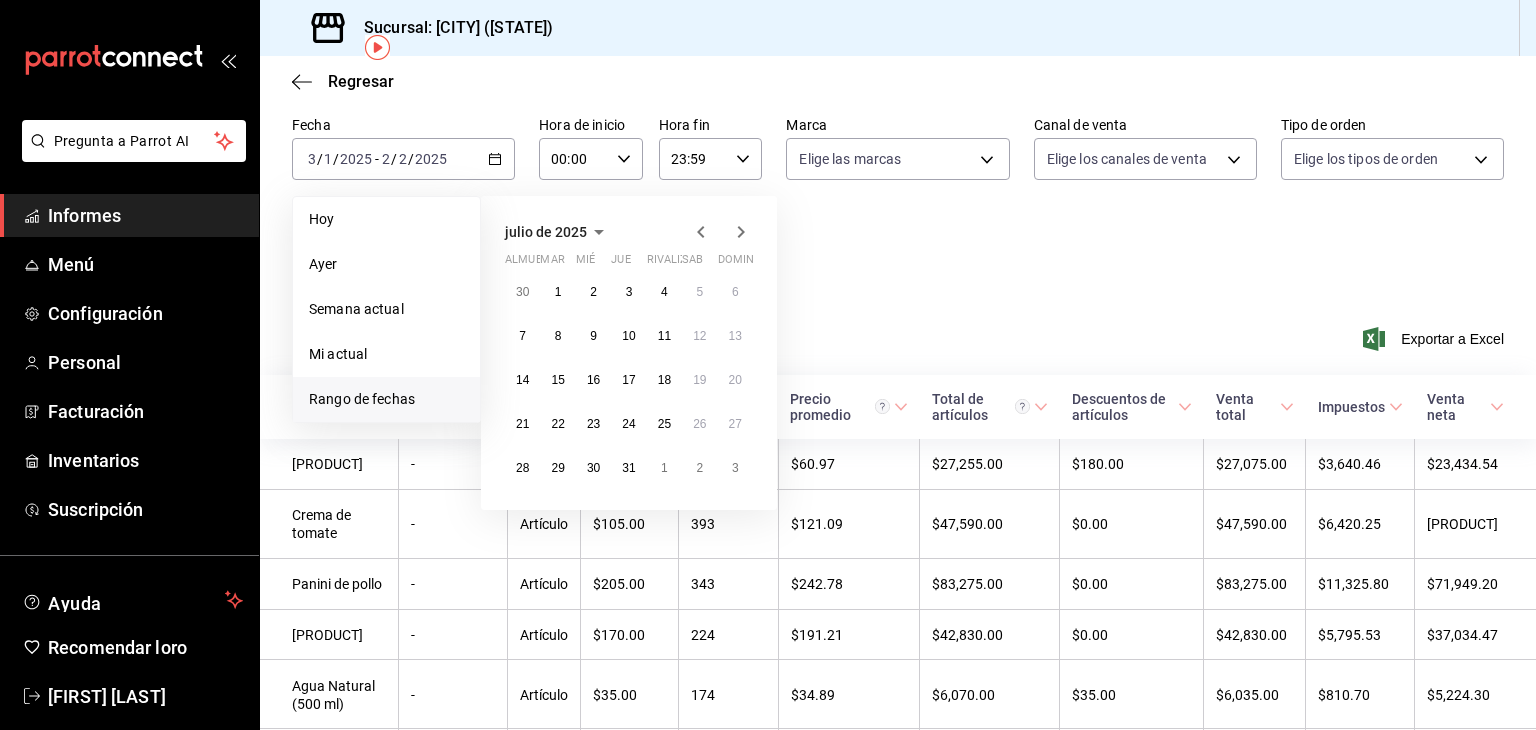 click 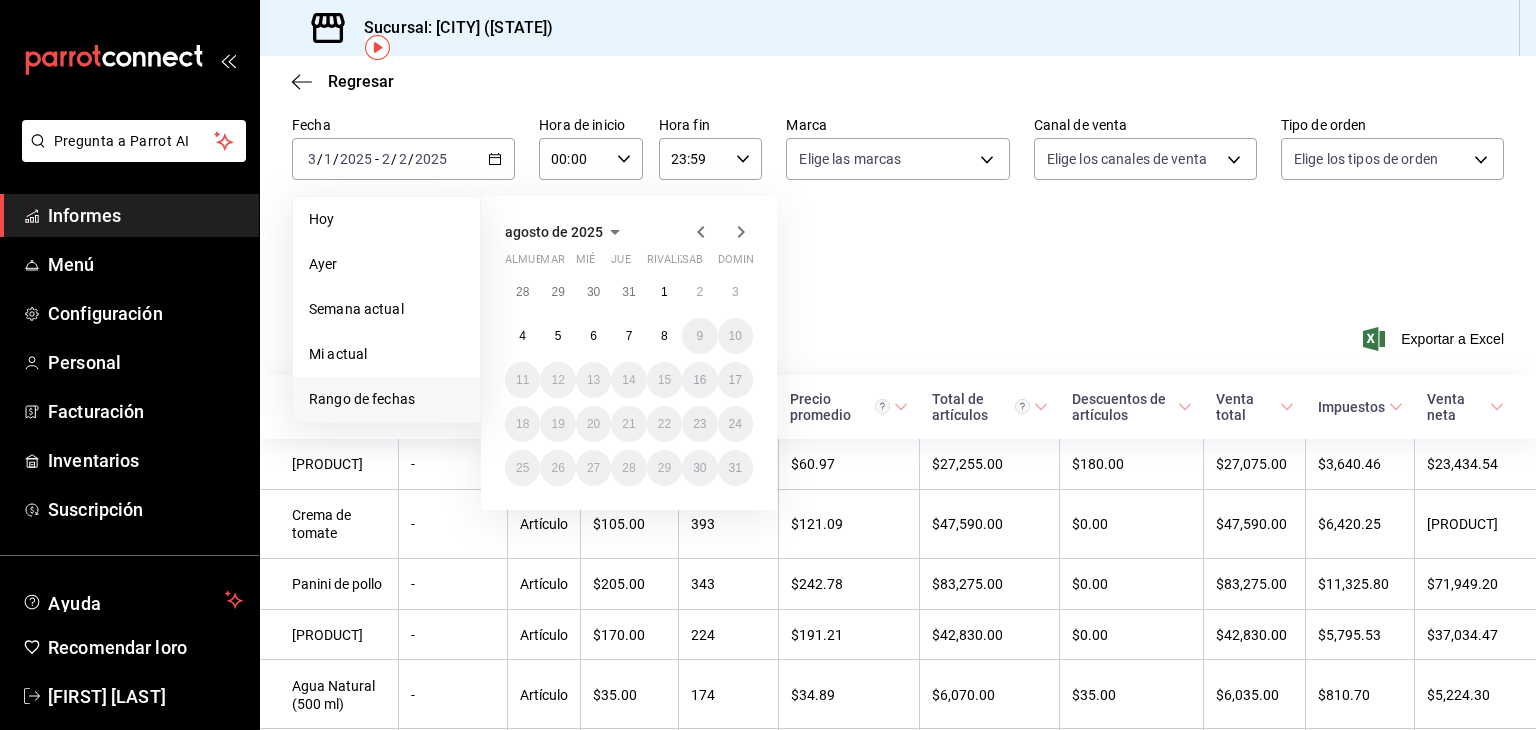 click on "agosto de 2025" at bounding box center (629, 232) 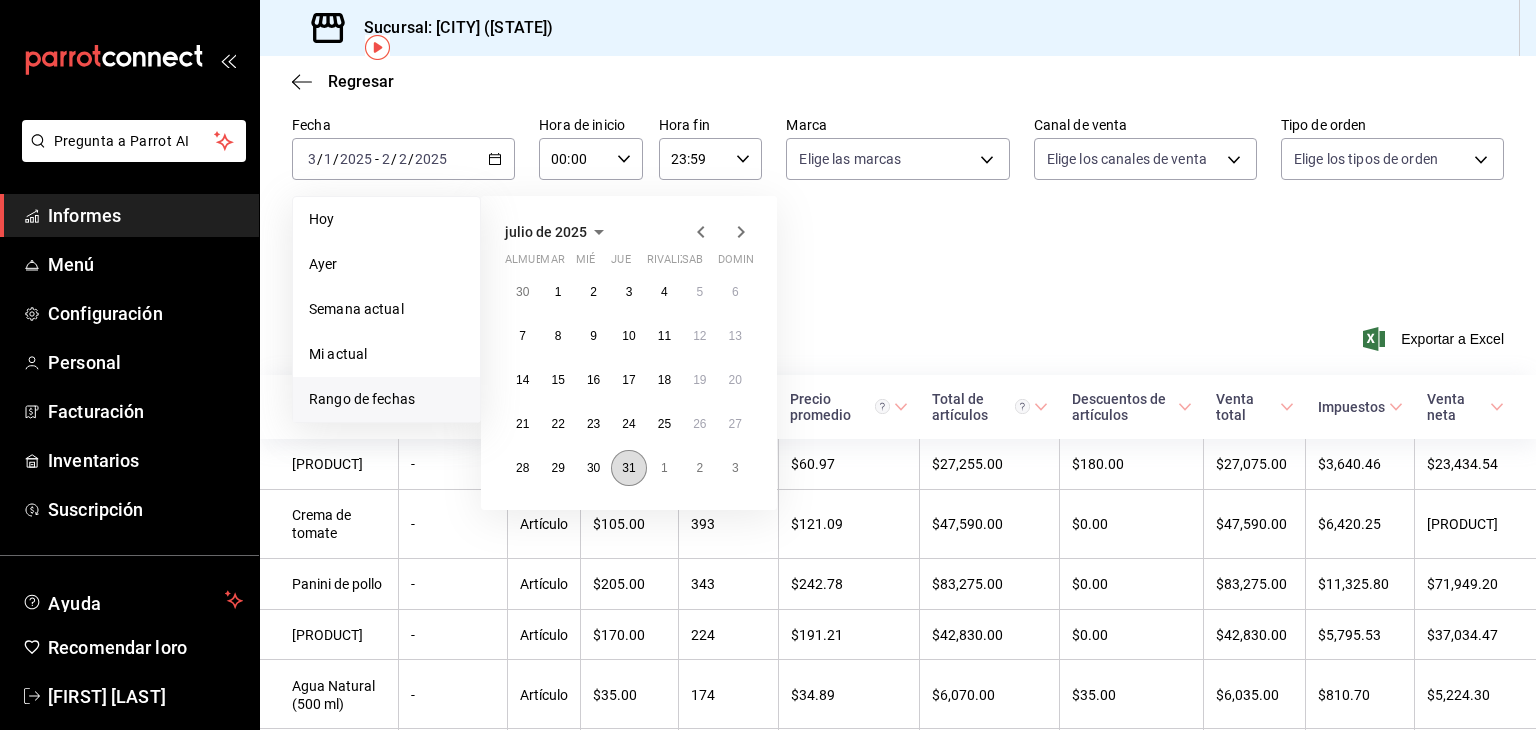 click on "31" at bounding box center [628, 468] 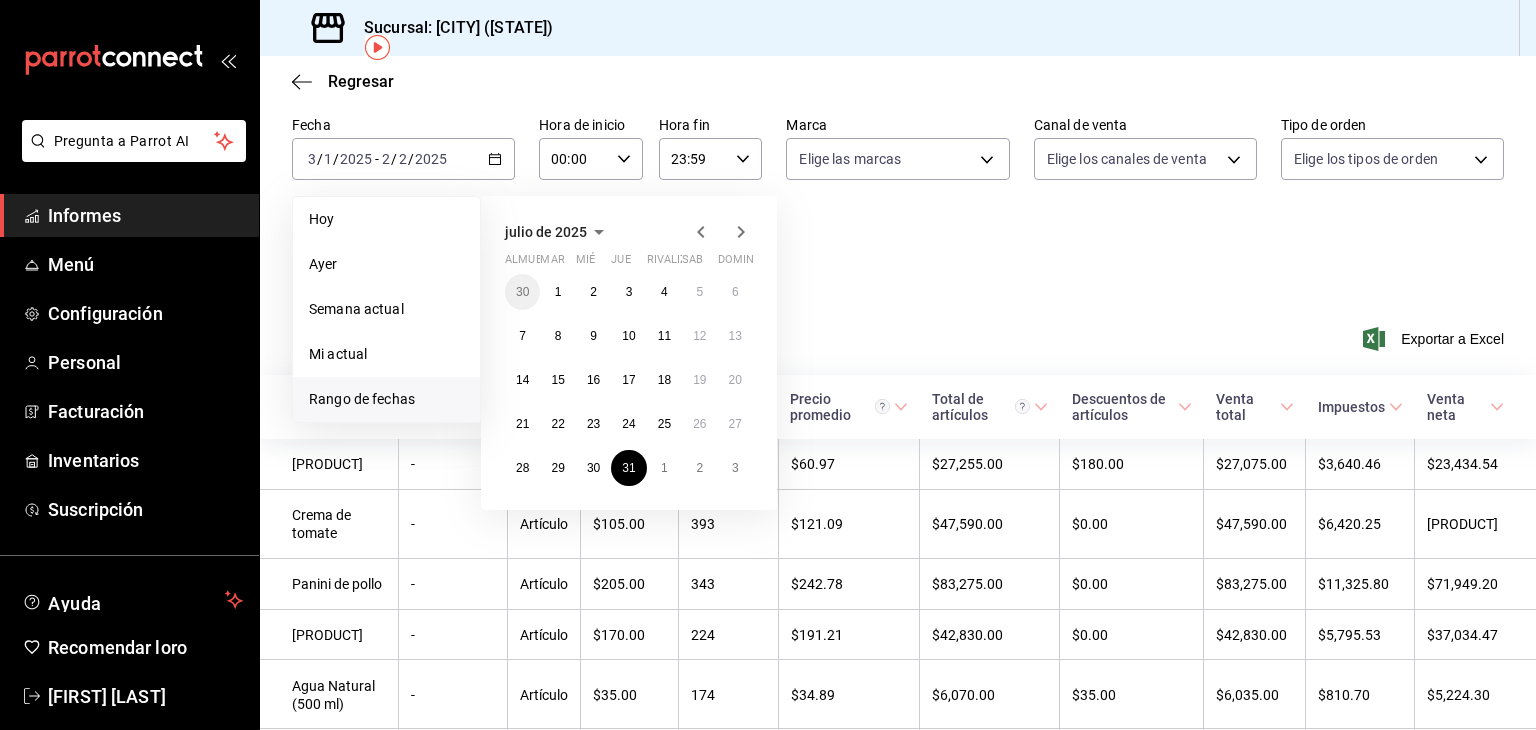 click 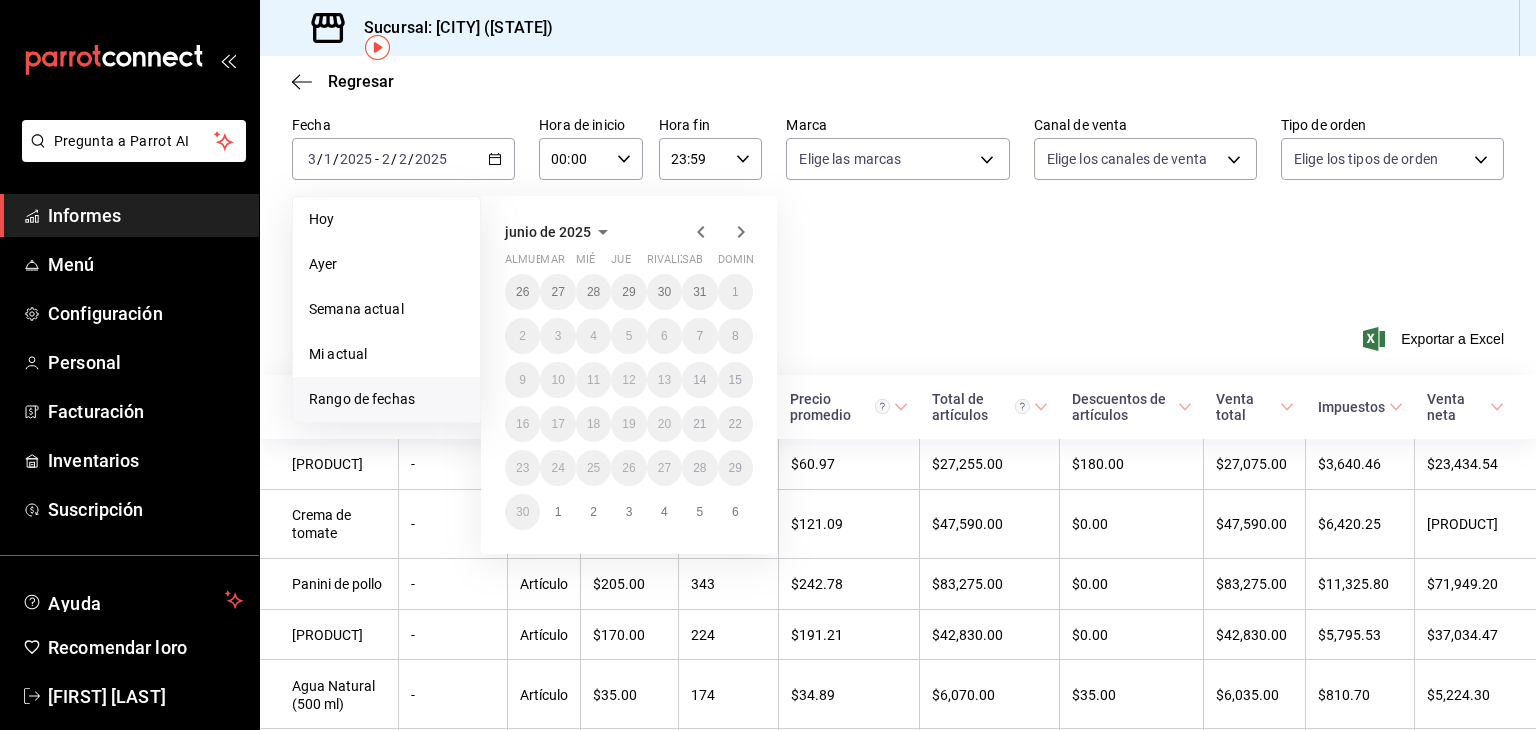 click 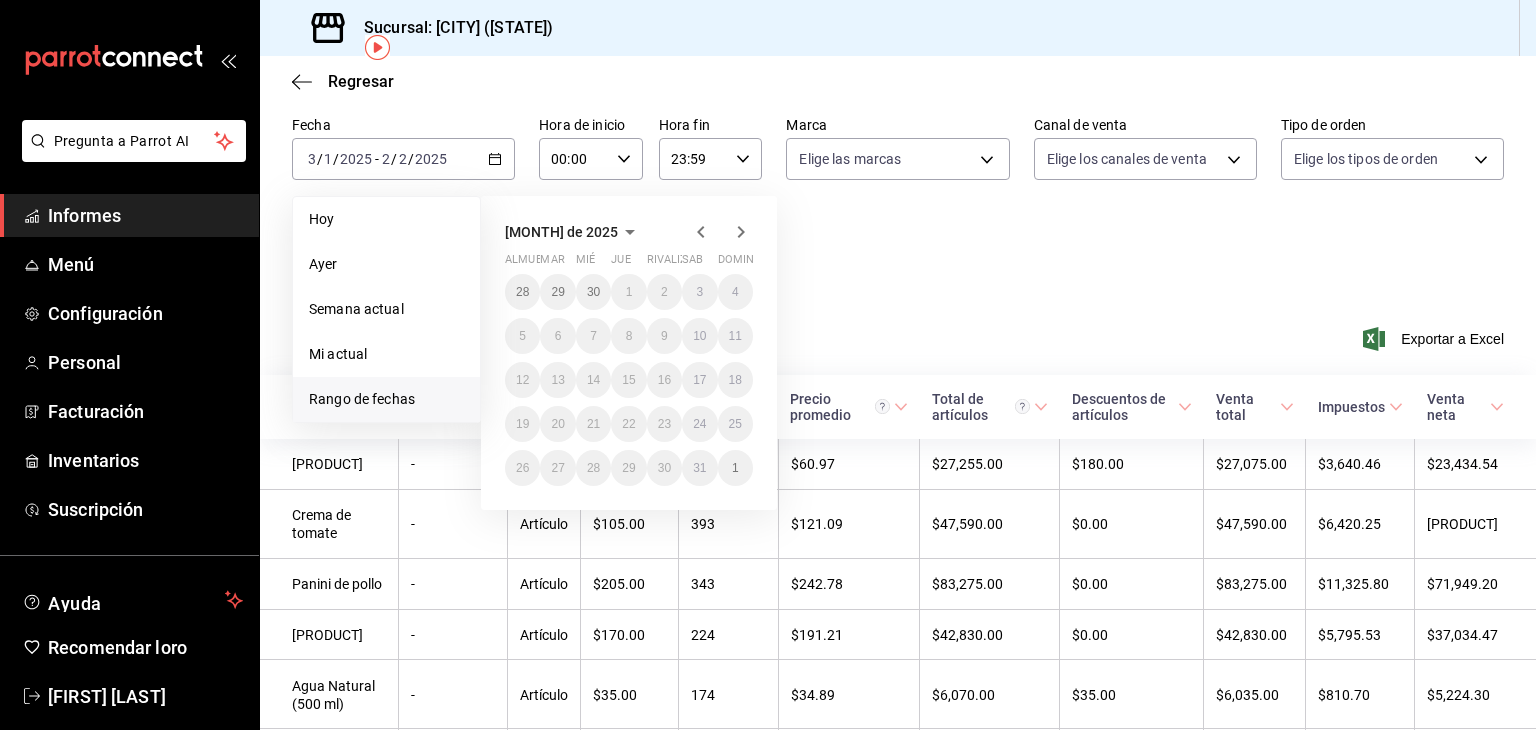 click 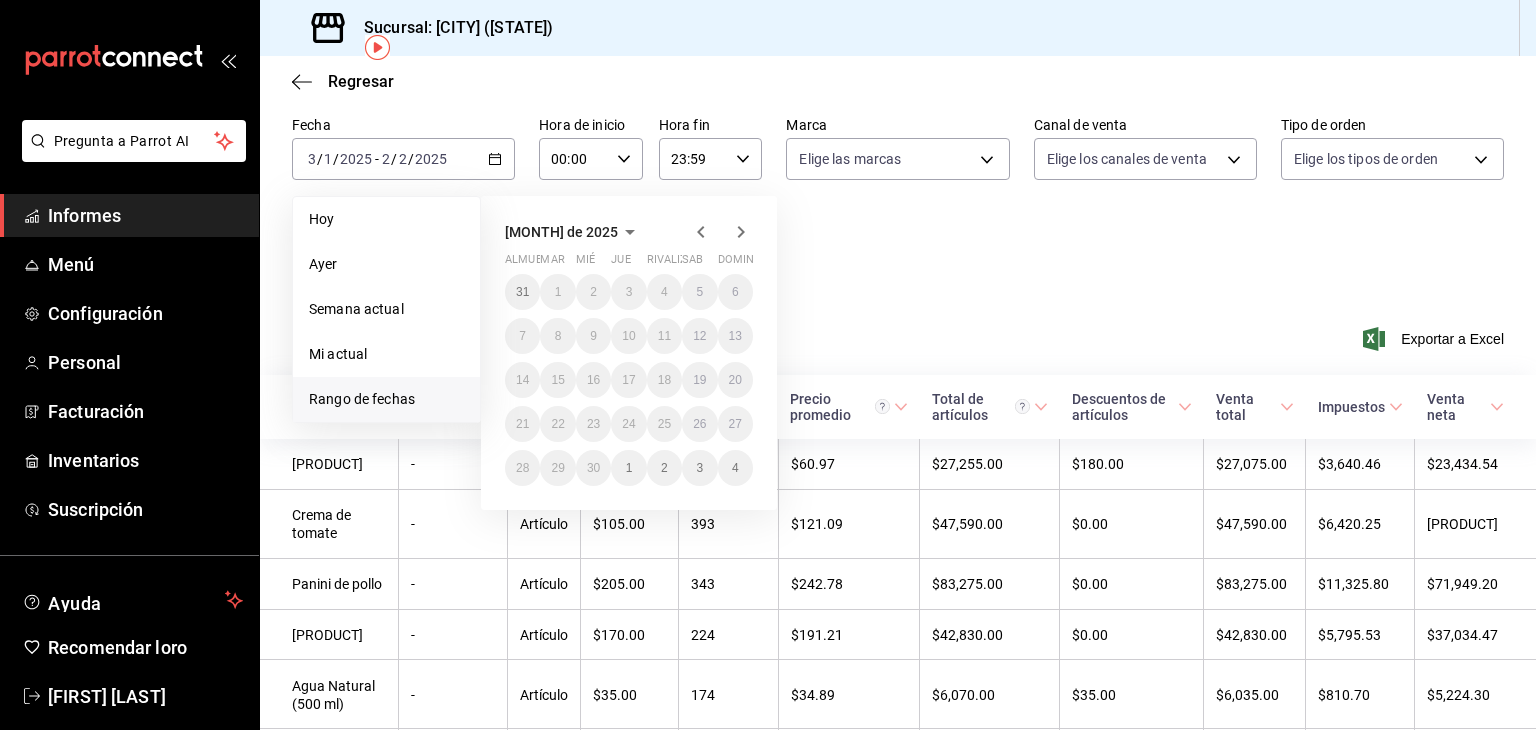 click 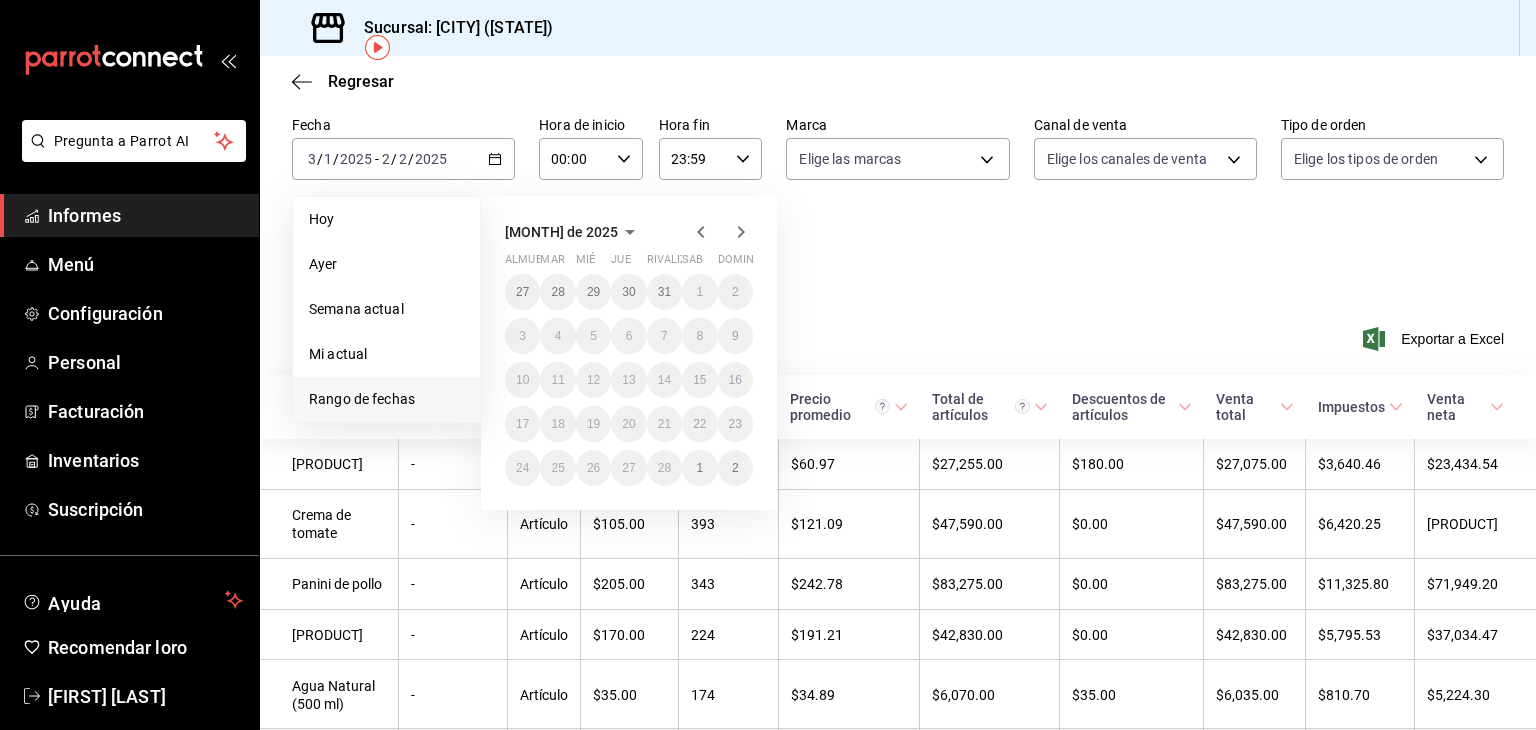 click 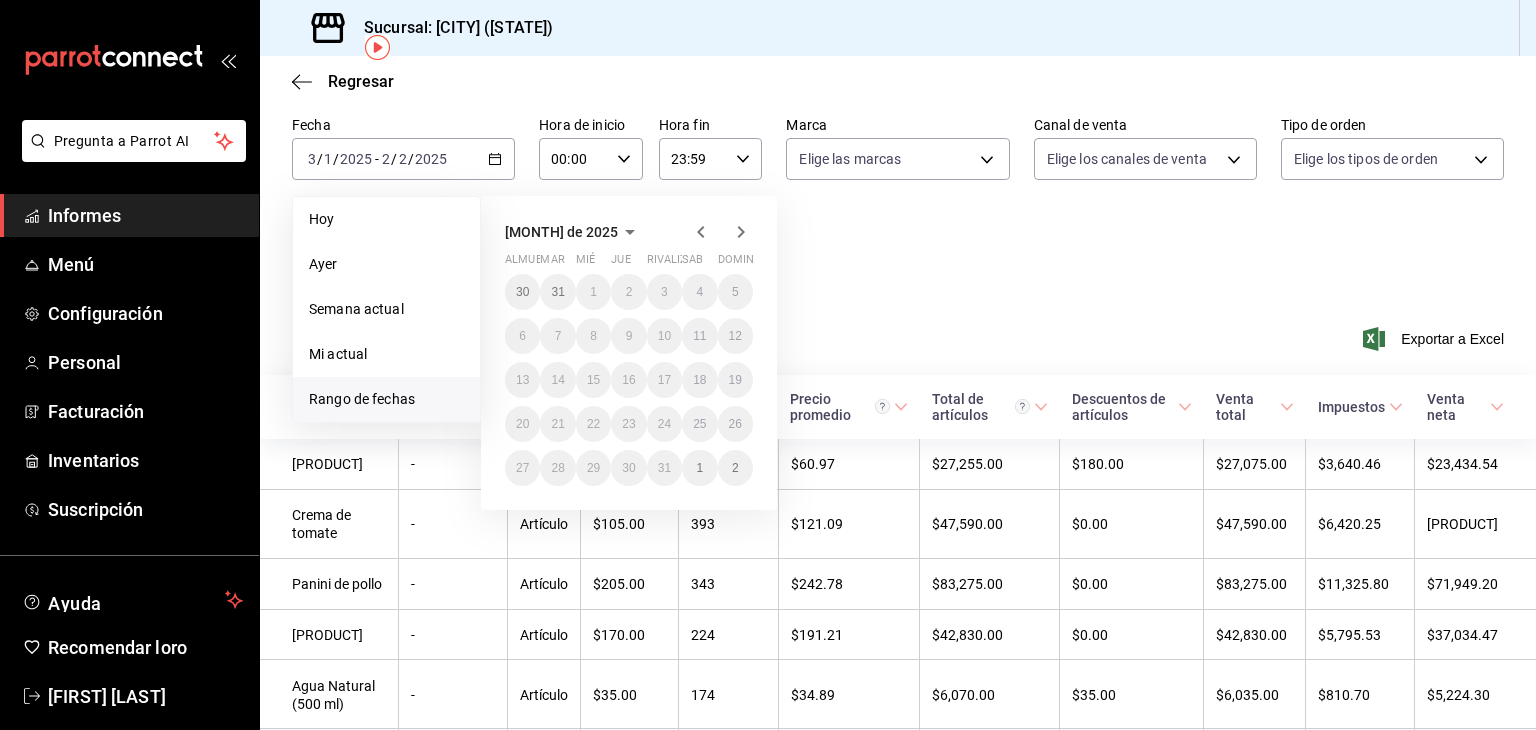 click 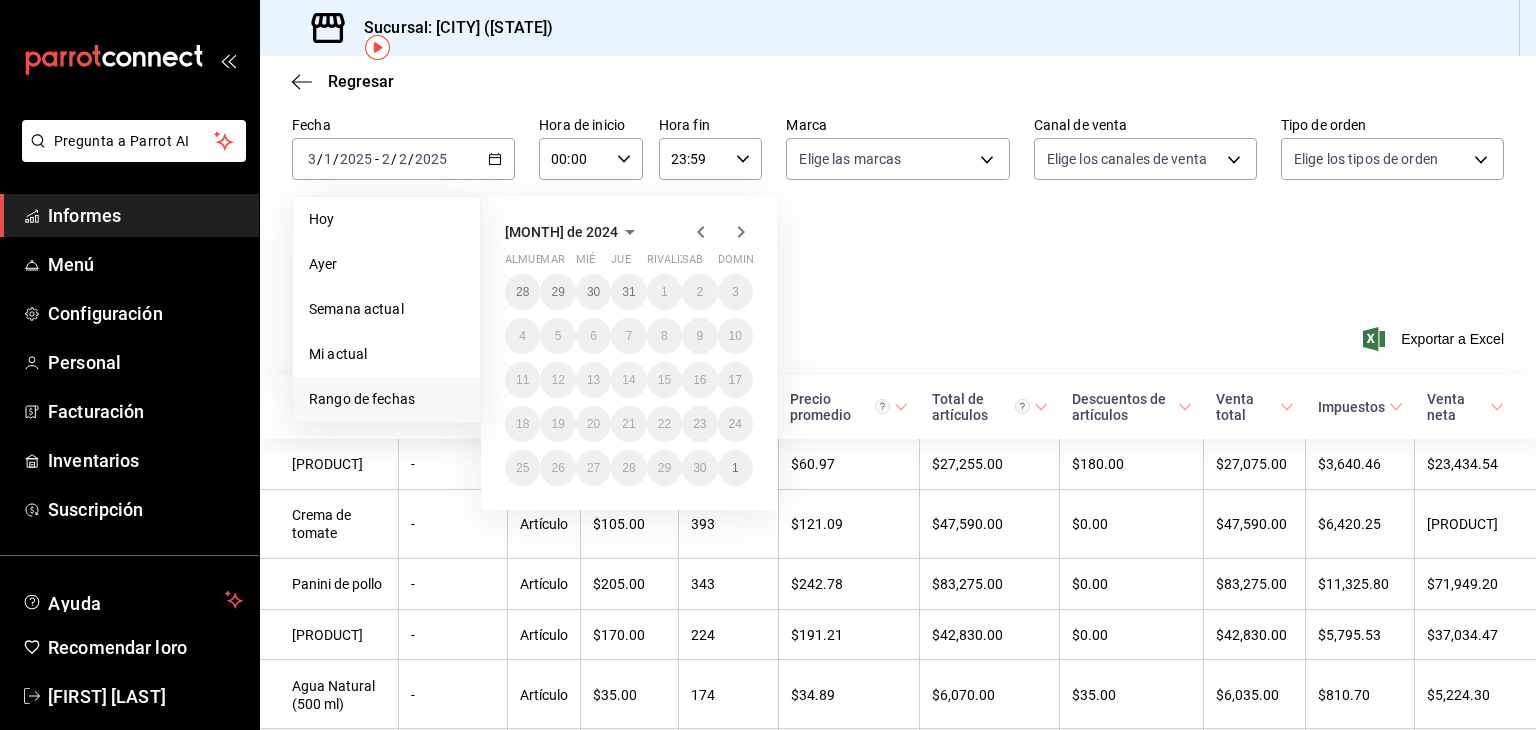 click 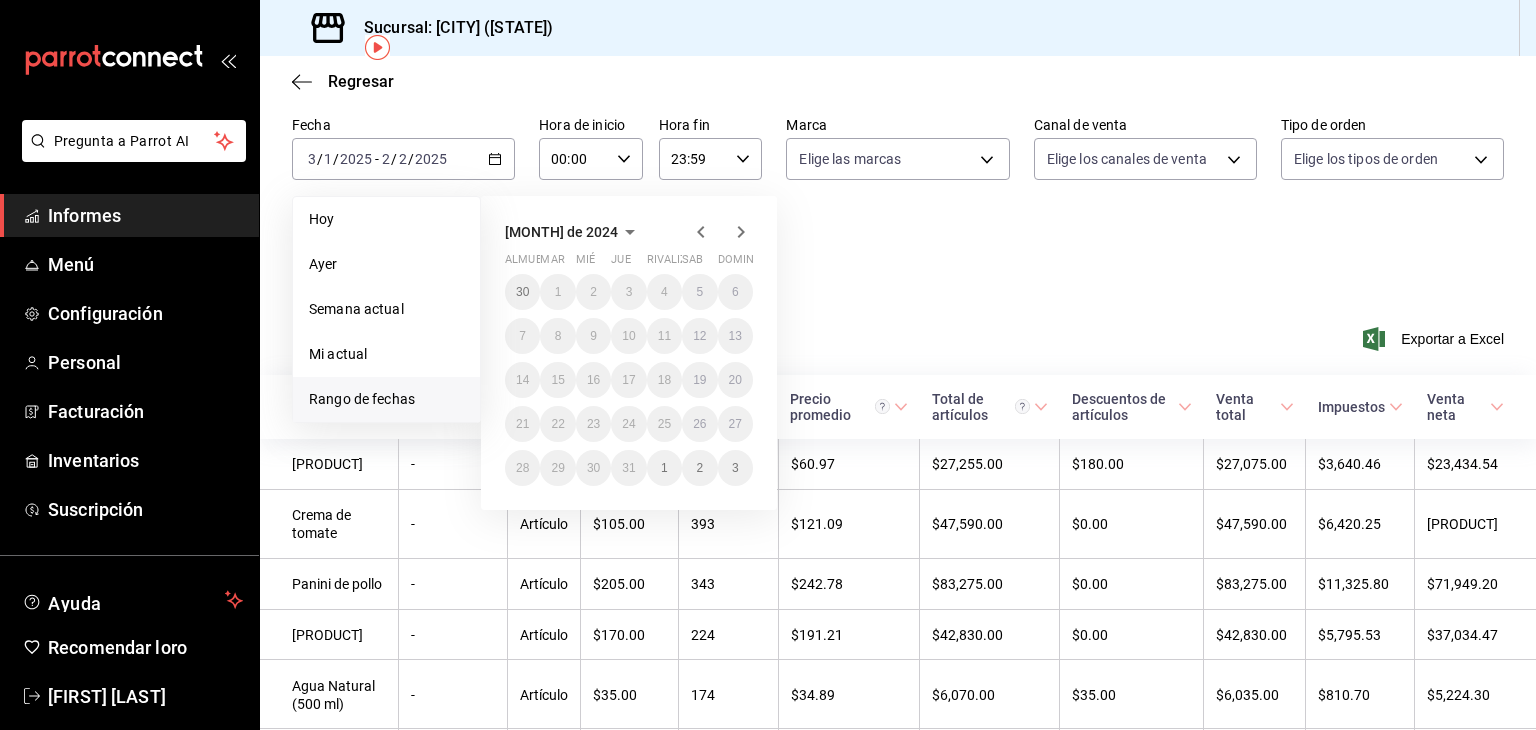 click 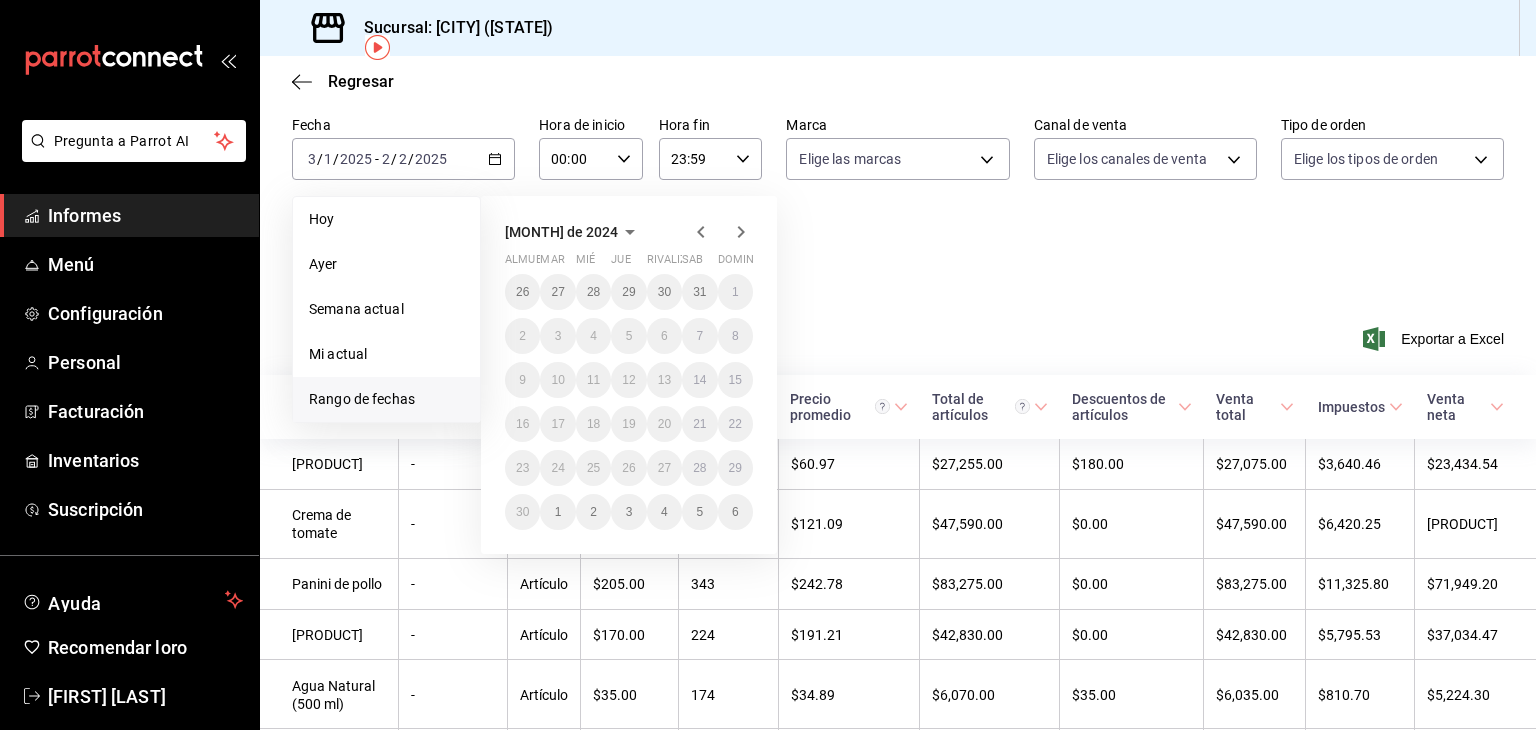 click 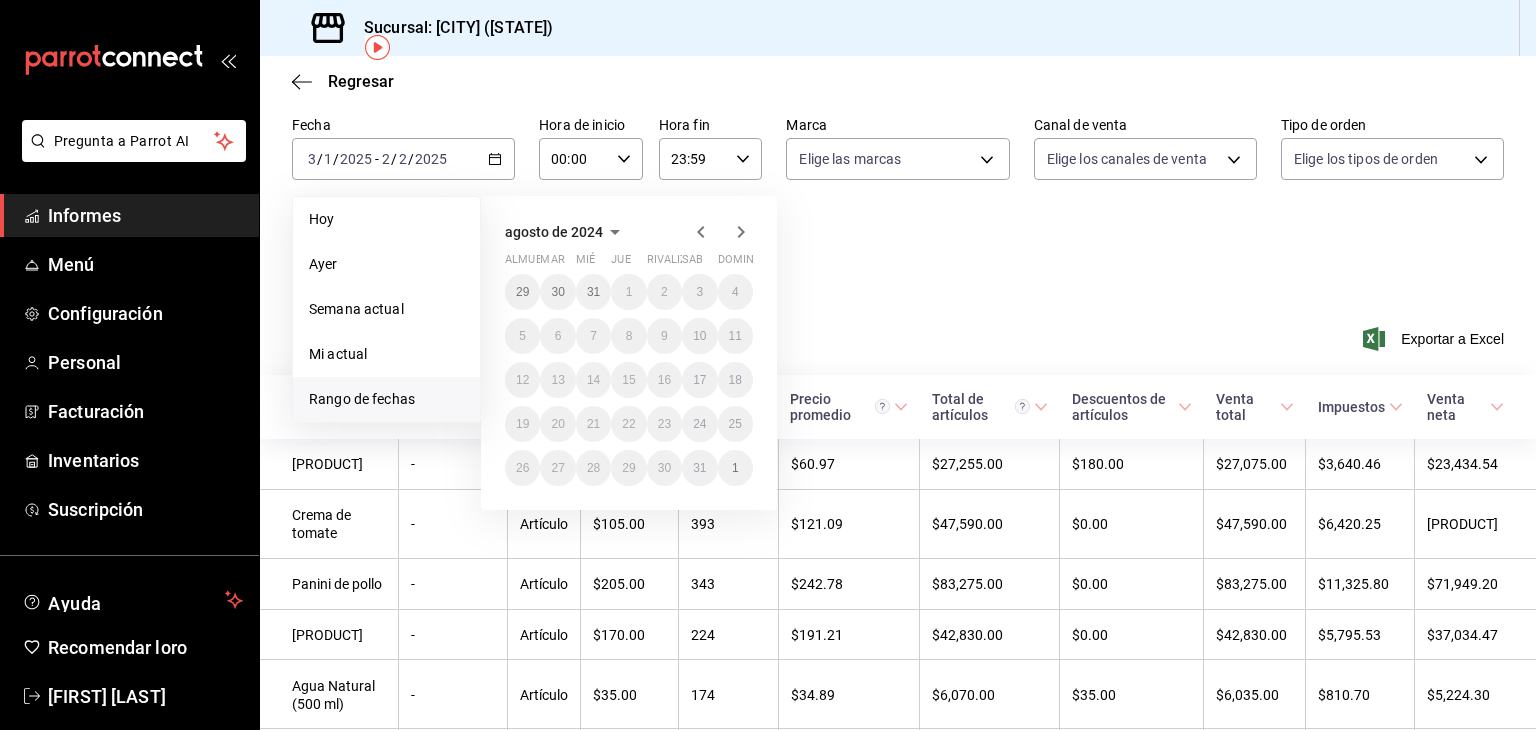click 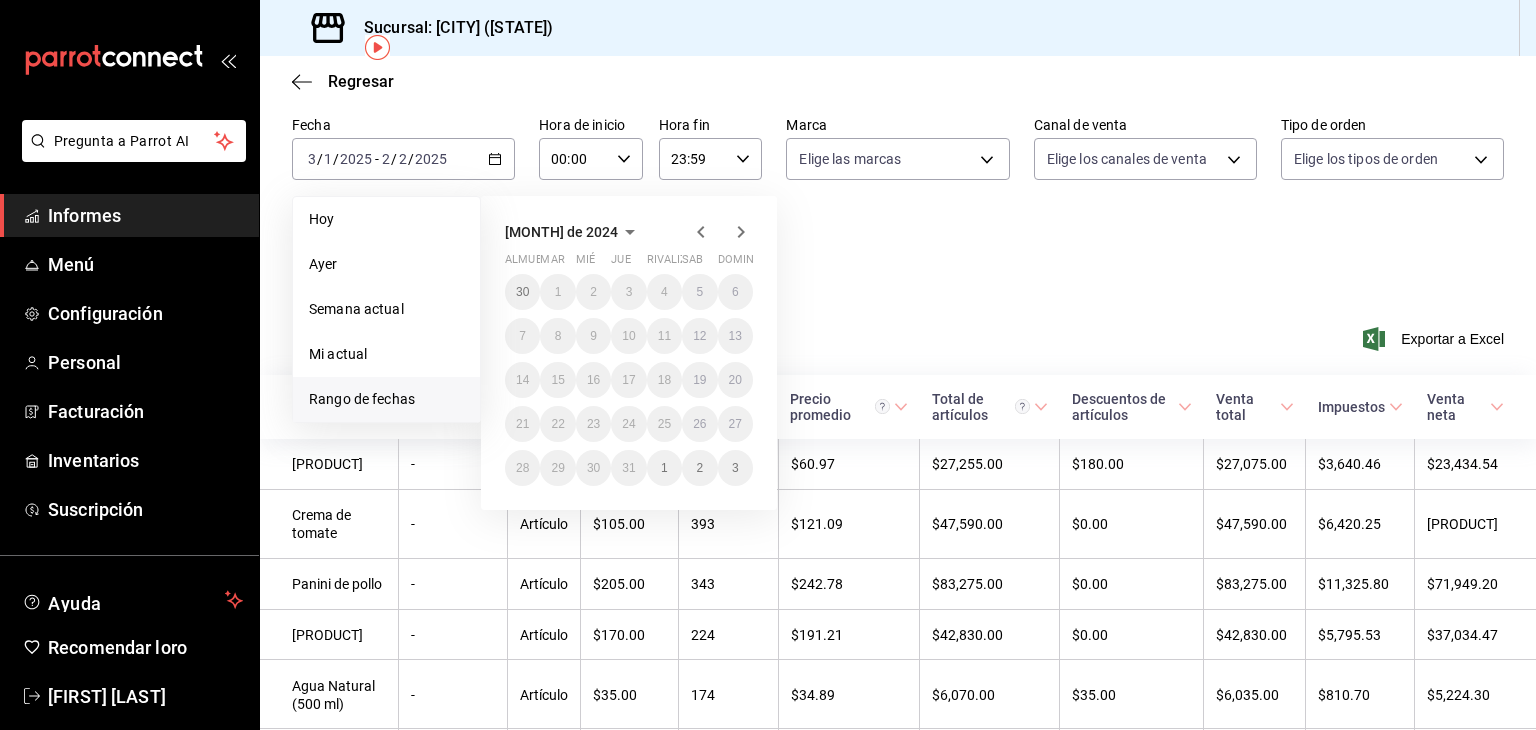click 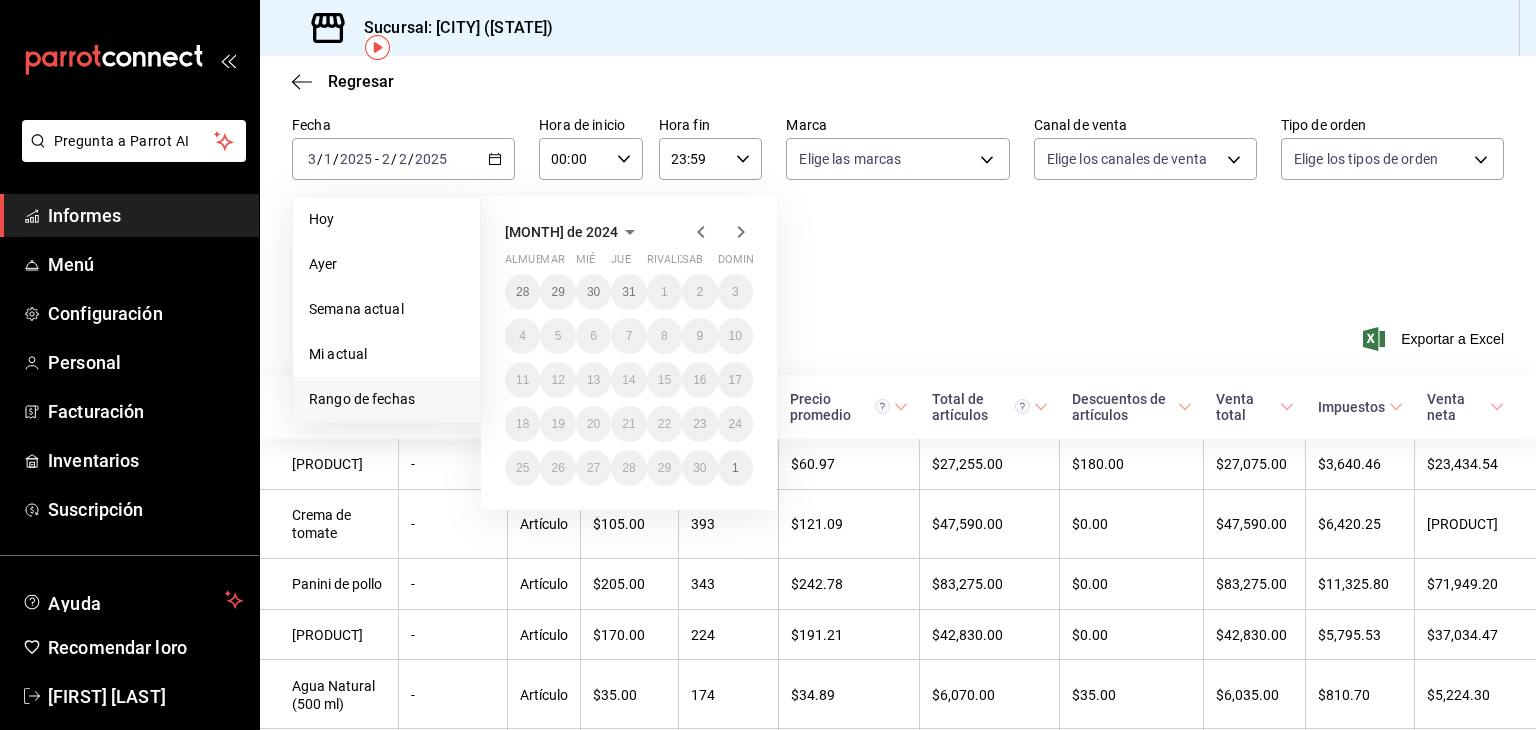 click 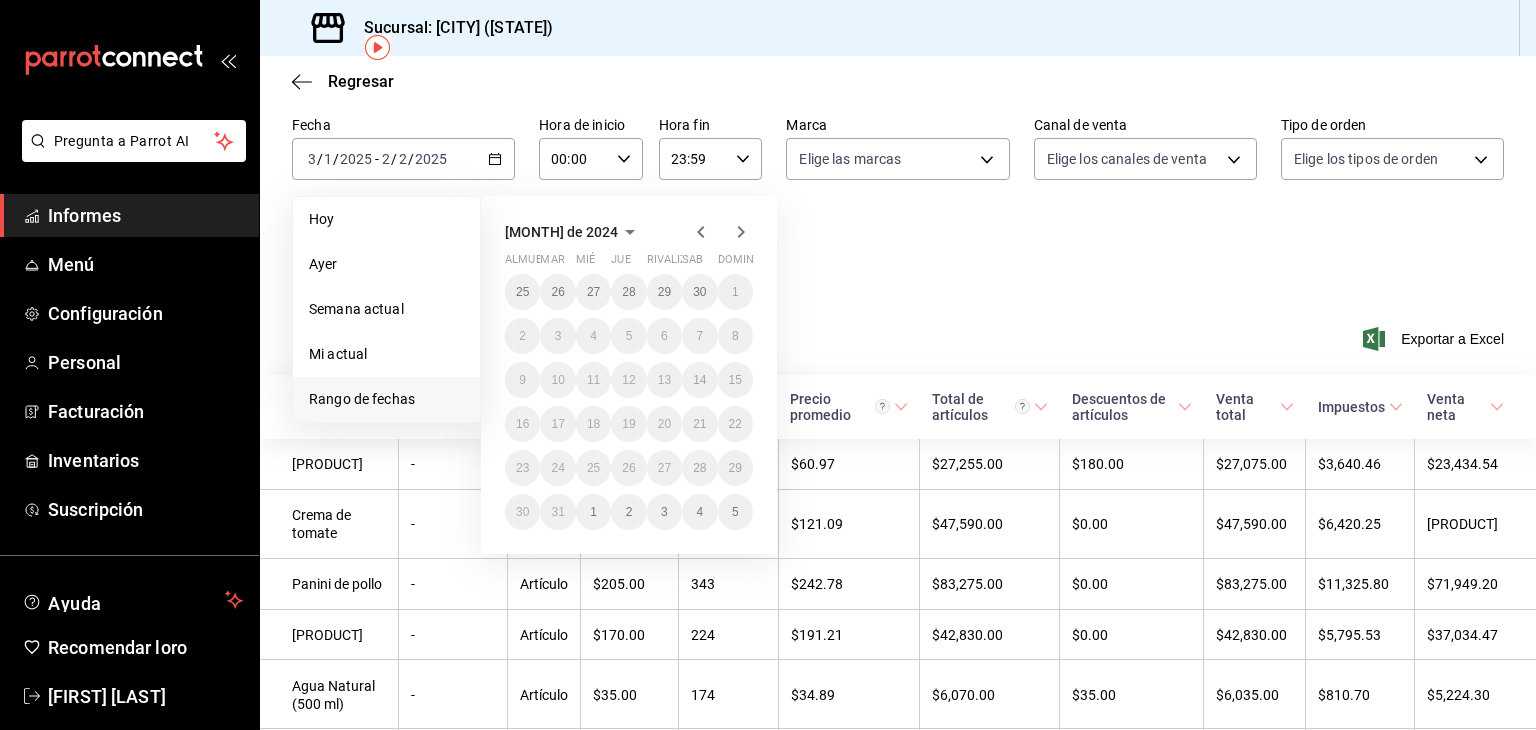 click 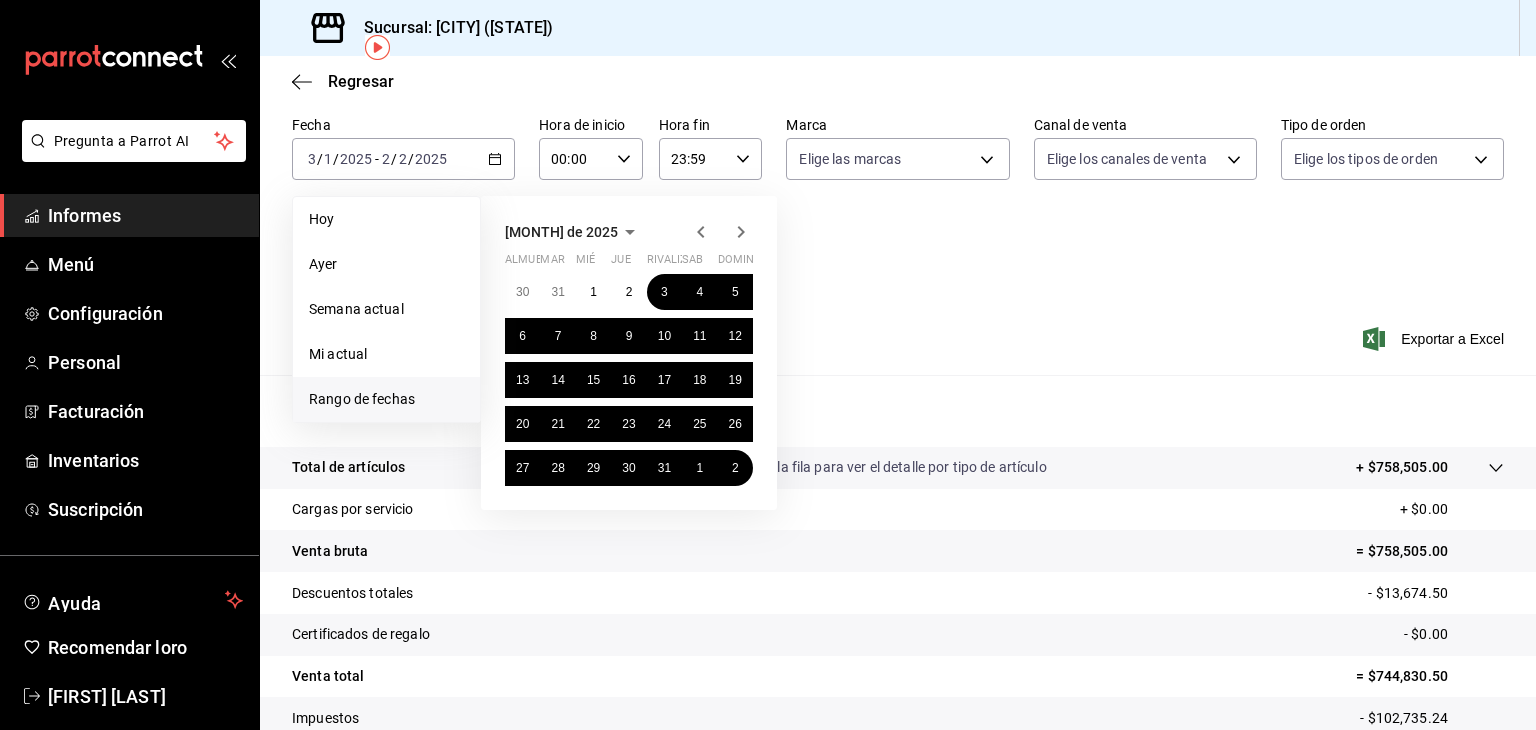 click on "Ver resumen Ver ventas Ver cargos Exportar a Excel" at bounding box center [898, 333] 